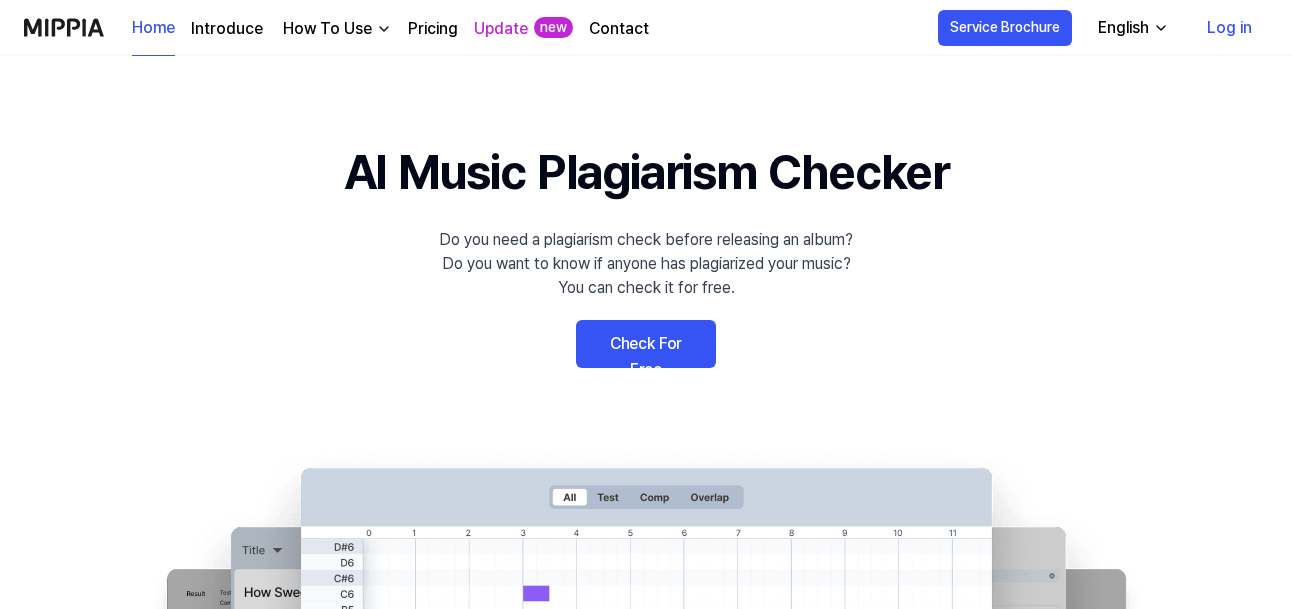 scroll, scrollTop: 0, scrollLeft: 0, axis: both 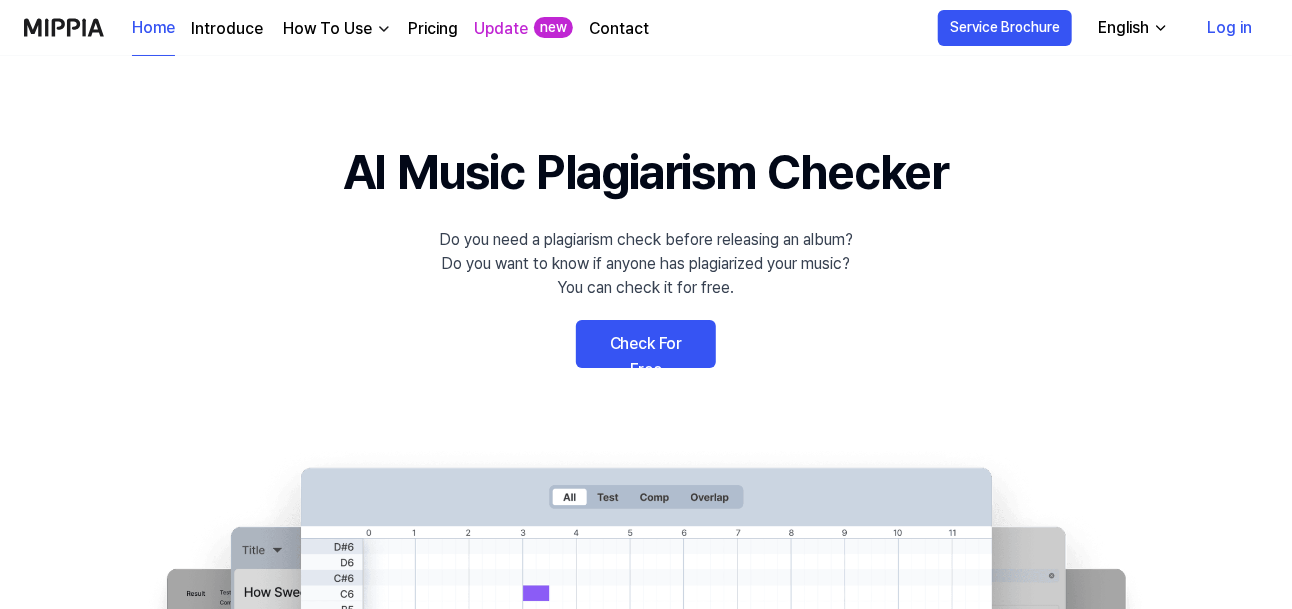 click on "Check For Free" at bounding box center (646, 344) 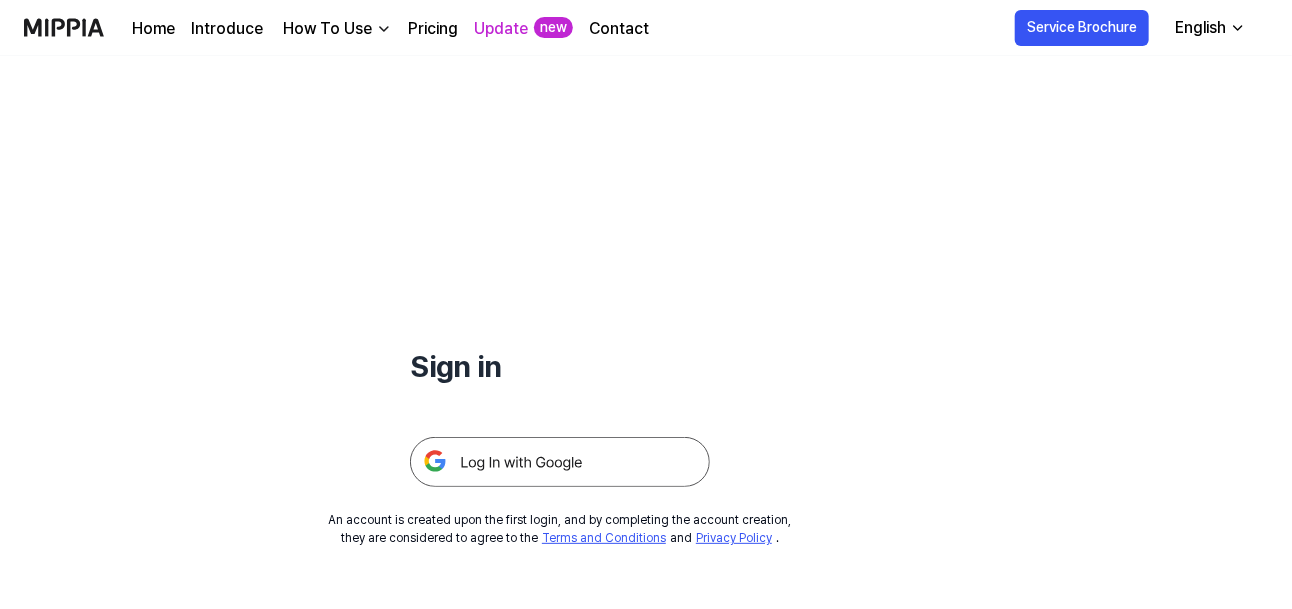 click at bounding box center [560, 462] 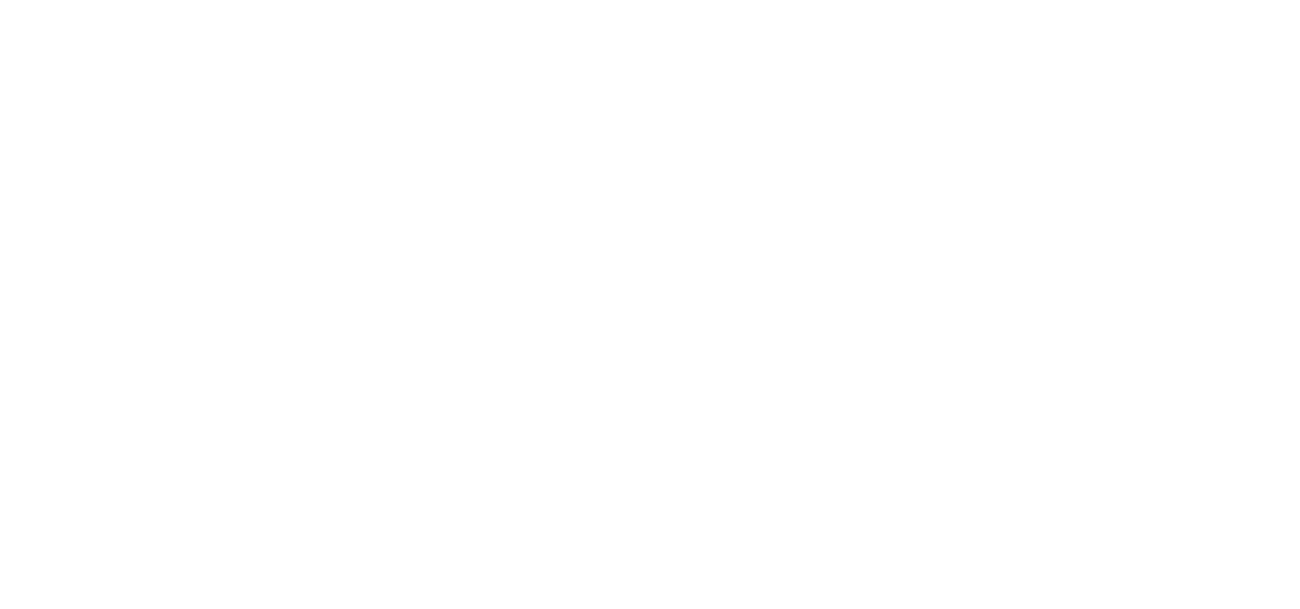 scroll, scrollTop: 0, scrollLeft: 0, axis: both 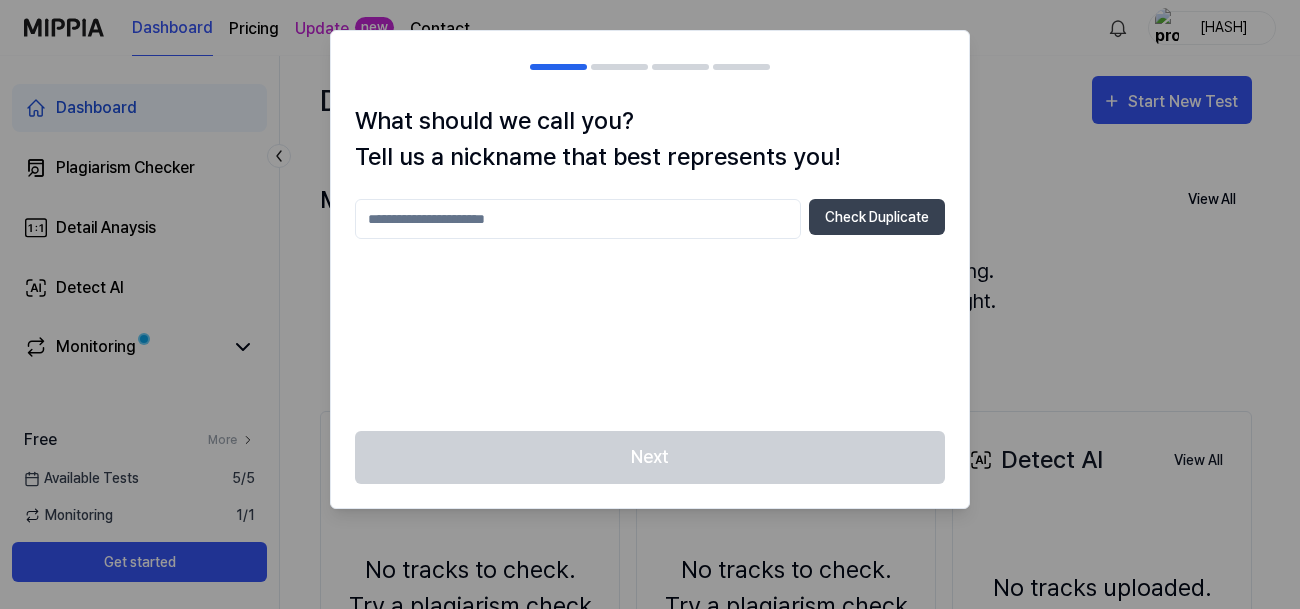 click at bounding box center [578, 219] 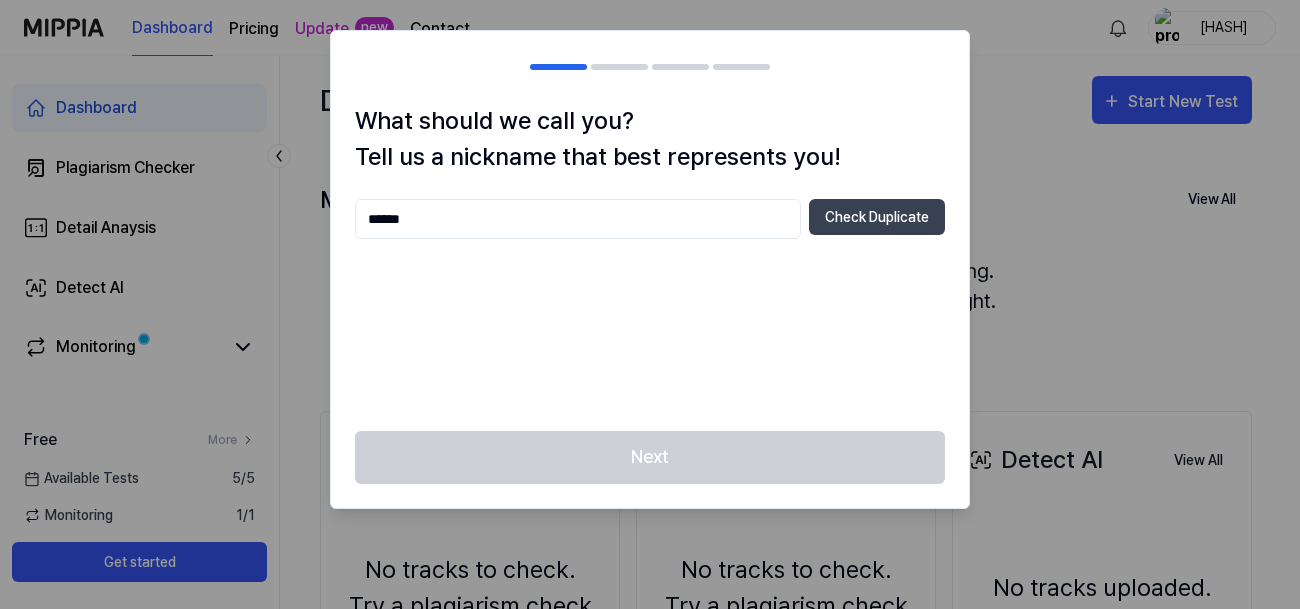 type on "******" 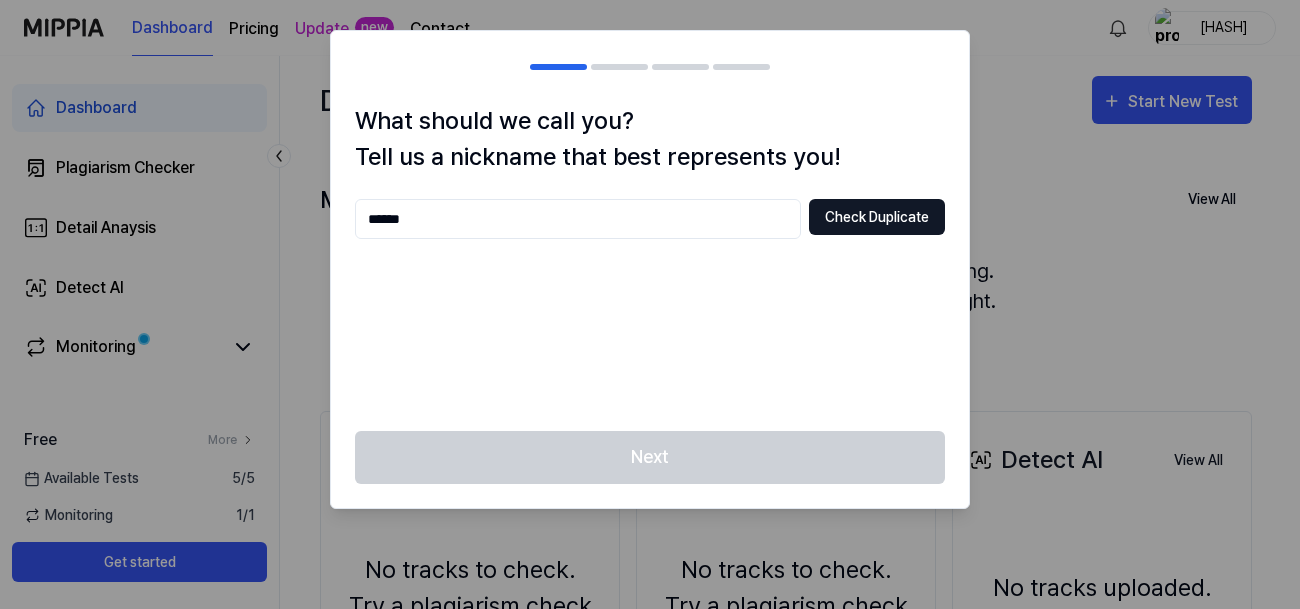 click on "Check Duplicate" at bounding box center (877, 217) 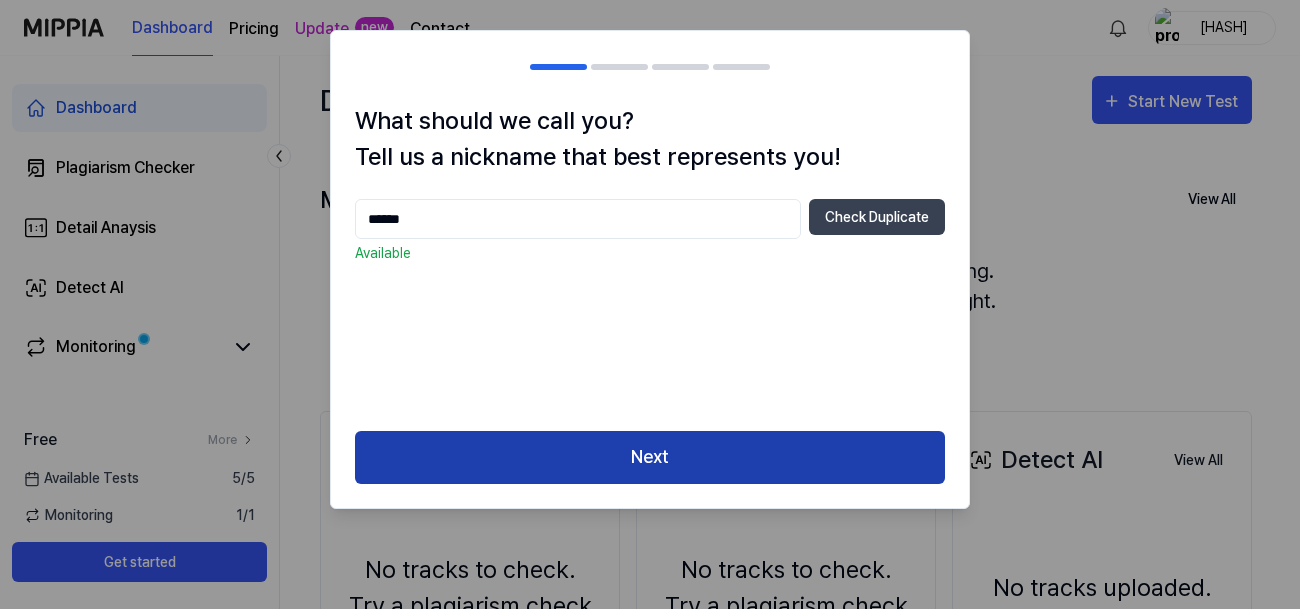 click on "Next" at bounding box center [650, 457] 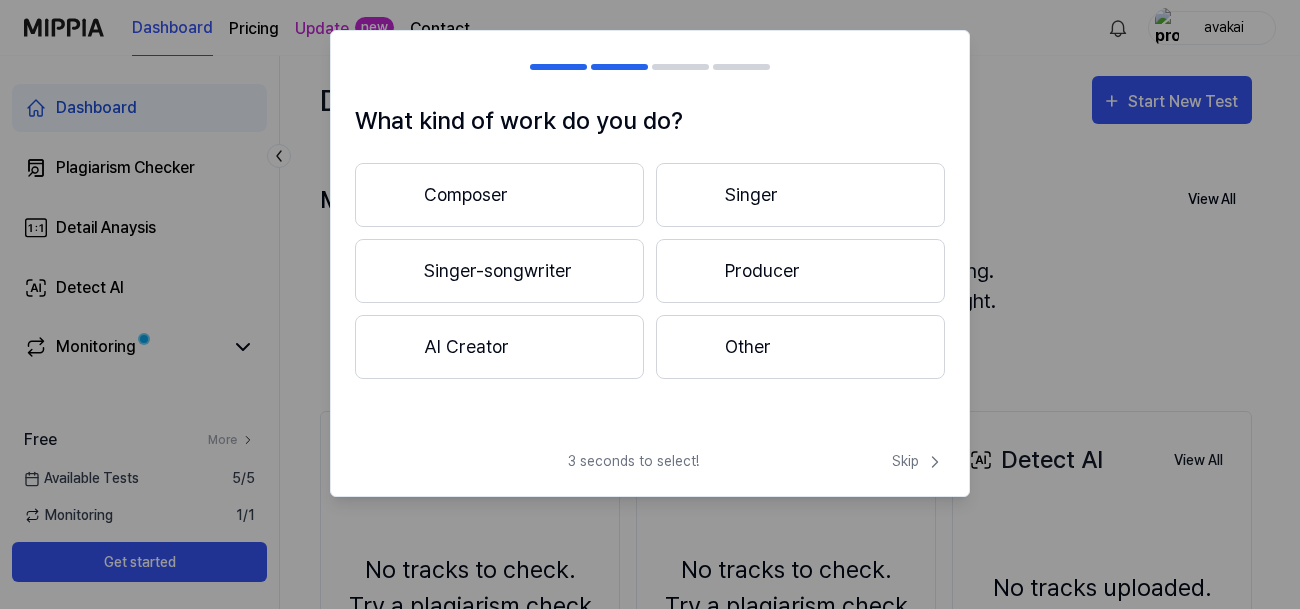 click on "Other" at bounding box center (800, 347) 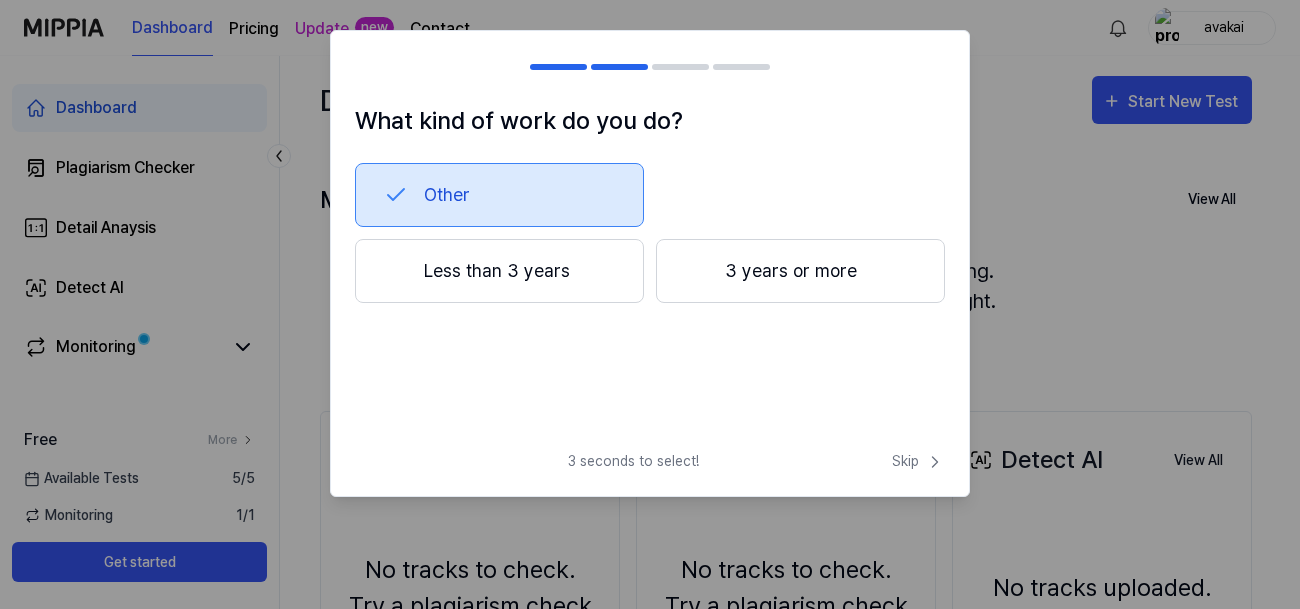 click on "3 years or more" at bounding box center [800, 271] 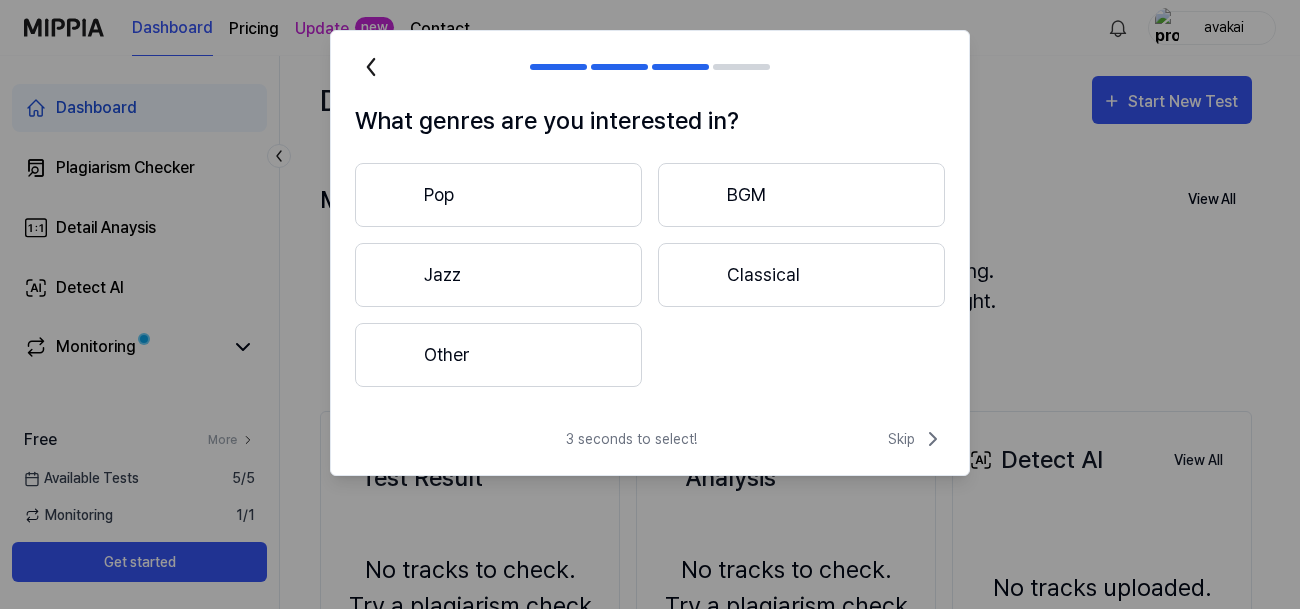 click on "Classical" at bounding box center (801, 275) 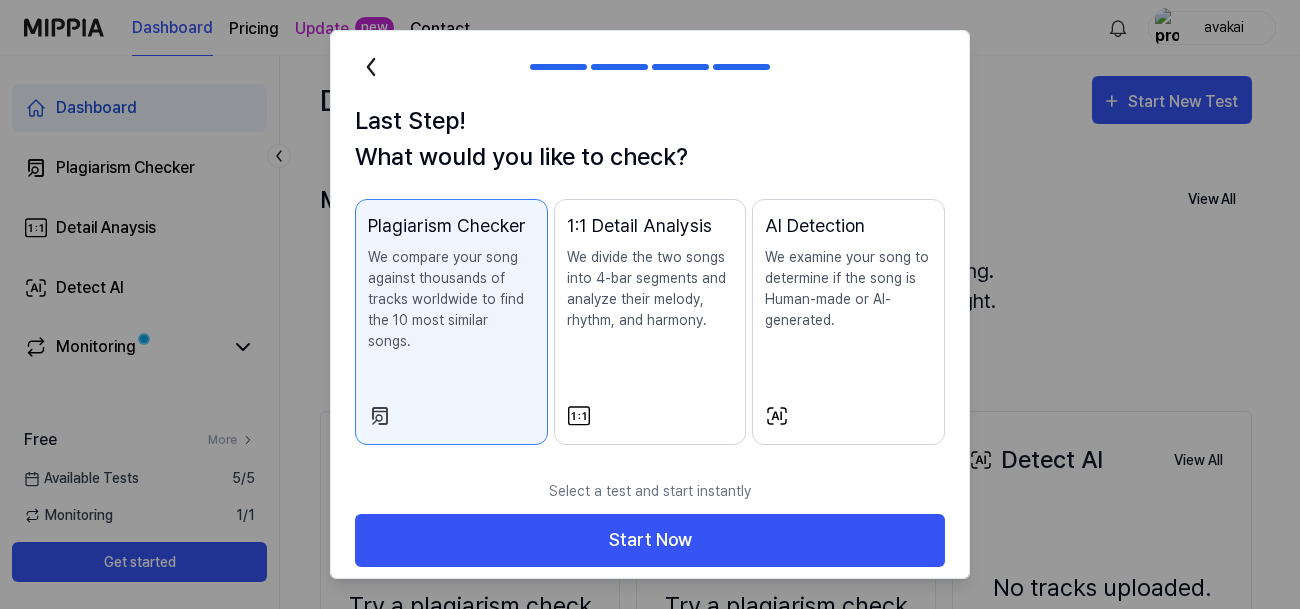 click 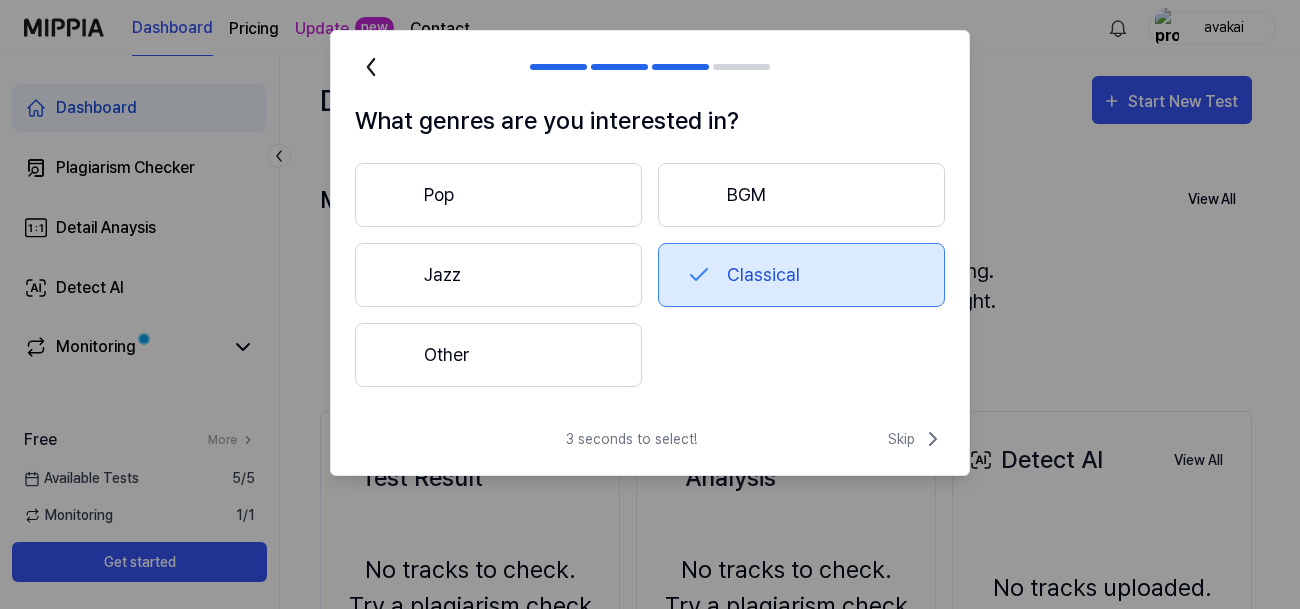 click on "Pop" at bounding box center (498, 195) 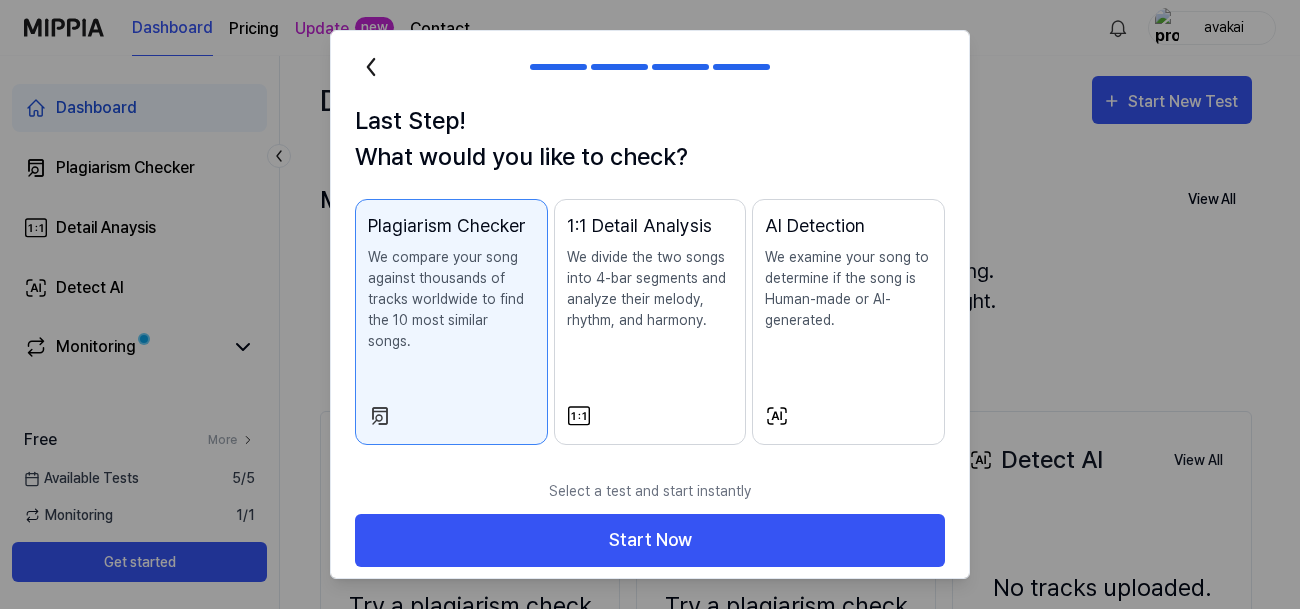 click on "1:1 Detail Analysis We divide the two songs into 4-bar segments and analyze their melody, rhythm, and harmony." at bounding box center (650, 291) 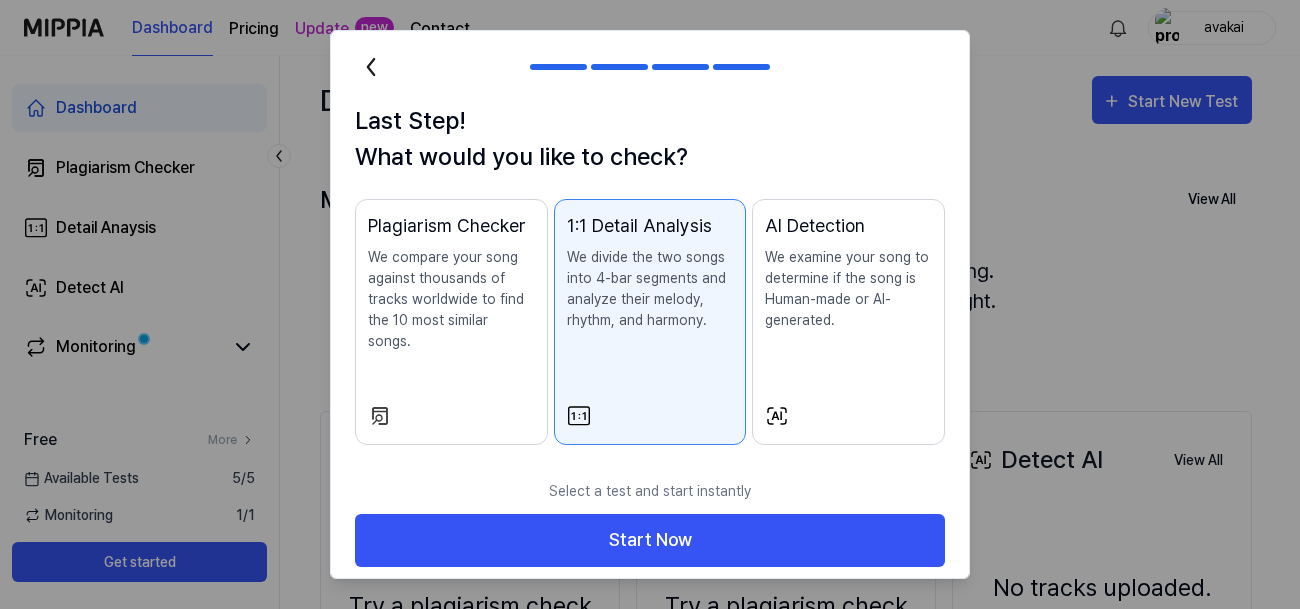 click on "AI Detection We examine your song to determine if the song is Human-made or AI-generated." at bounding box center [848, 322] 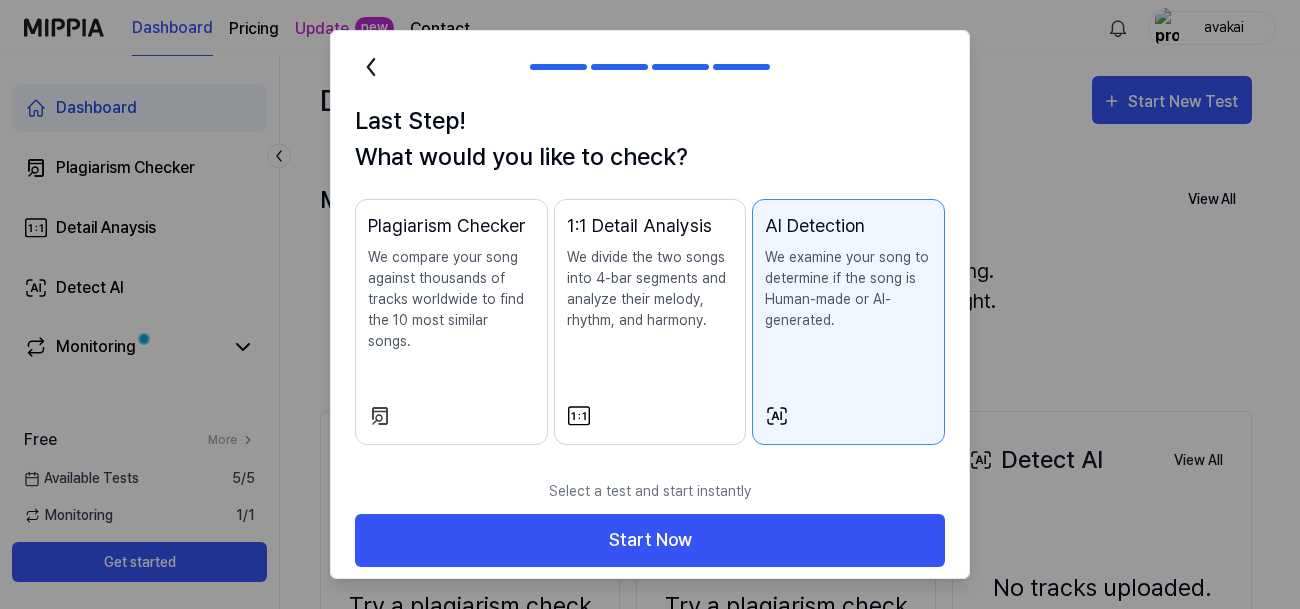 click on "AI Detection We examine your song to determine if the song is Human-made or AI-generated." at bounding box center (848, 322) 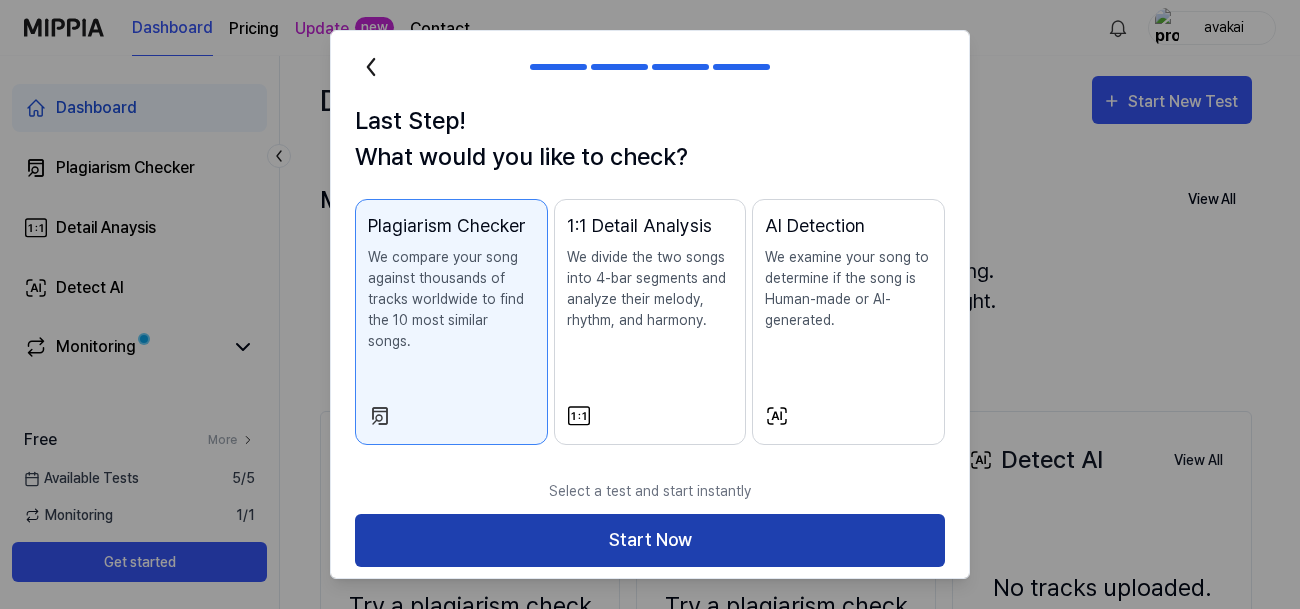 click on "Start Now" at bounding box center (650, 540) 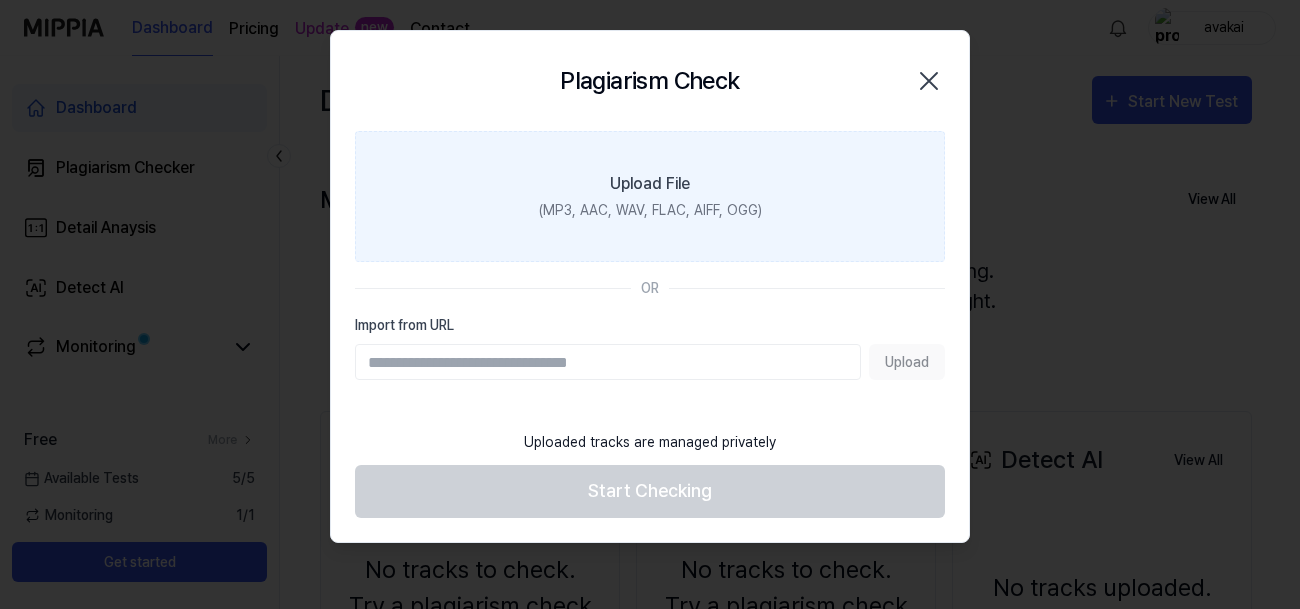 click on "(MP3, AAC, WAV, FLAC, AIFF, OGG)" at bounding box center [650, 210] 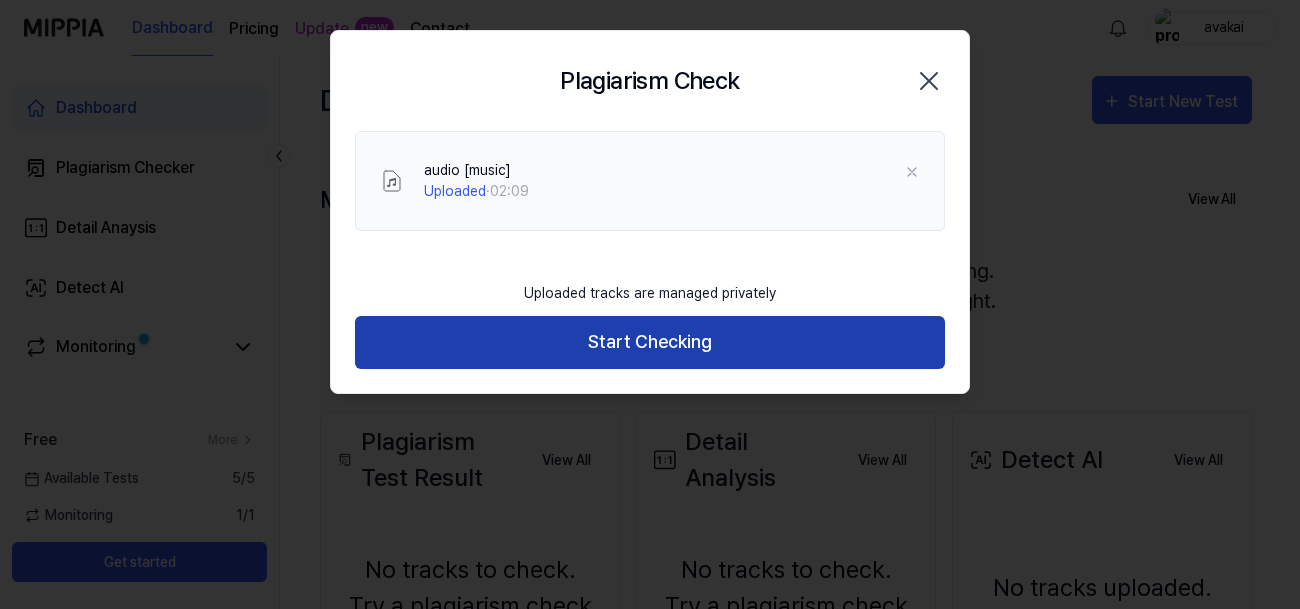click on "Start Checking" at bounding box center [650, 342] 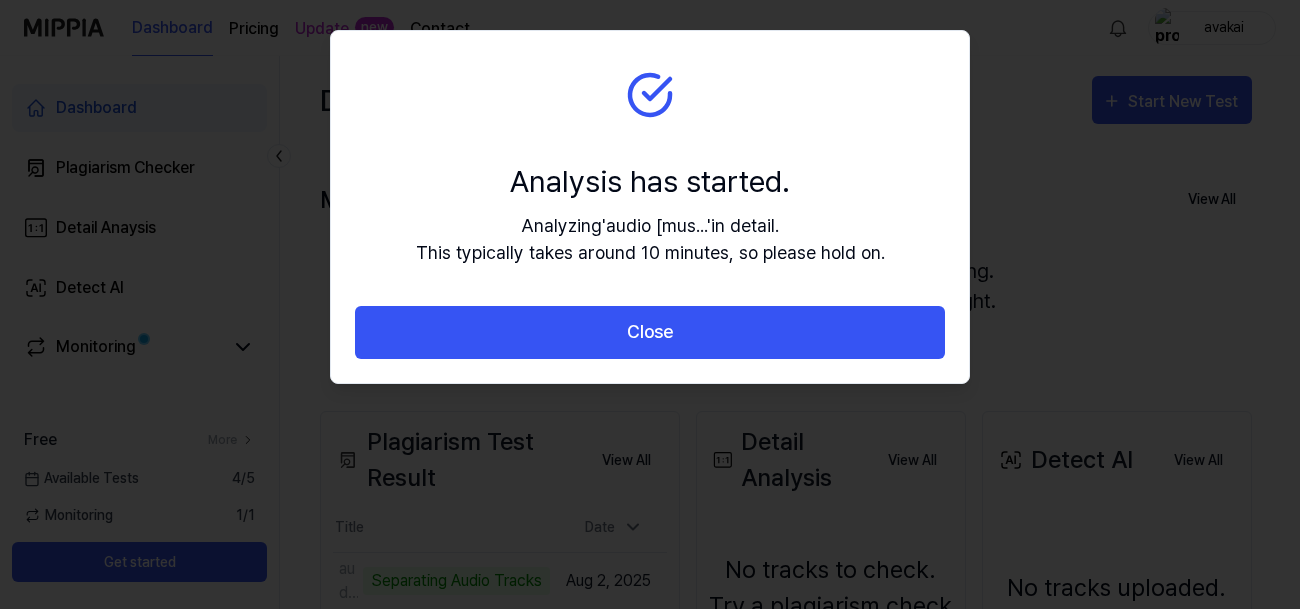 click on "Close" at bounding box center (650, 332) 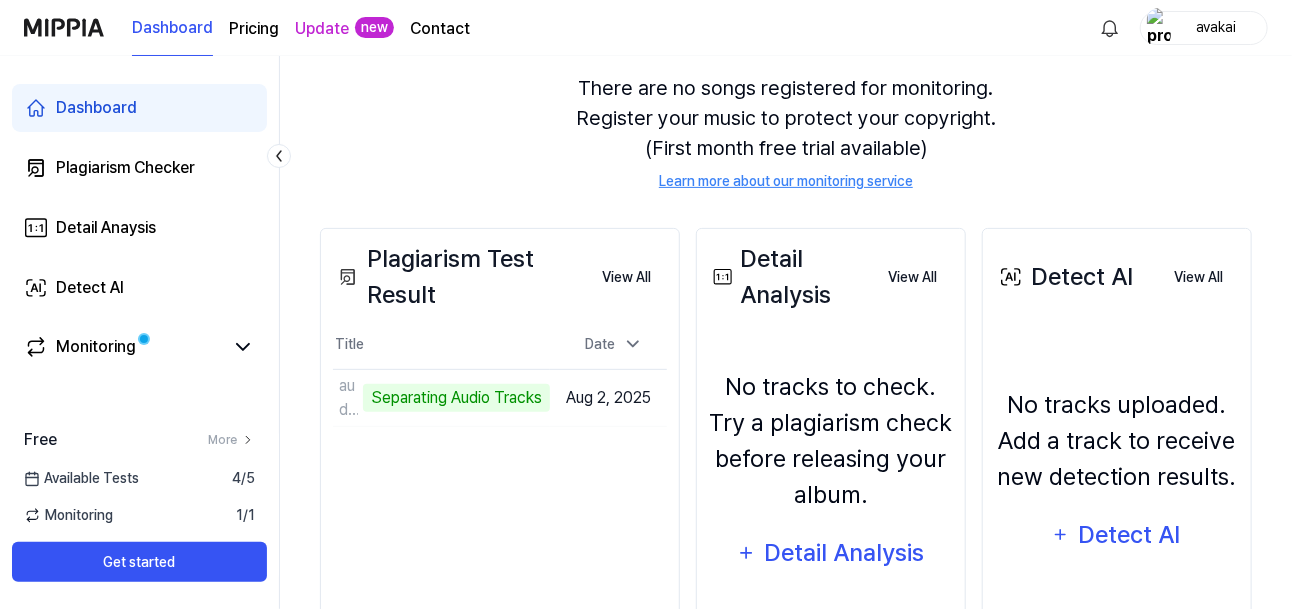scroll, scrollTop: 179, scrollLeft: 0, axis: vertical 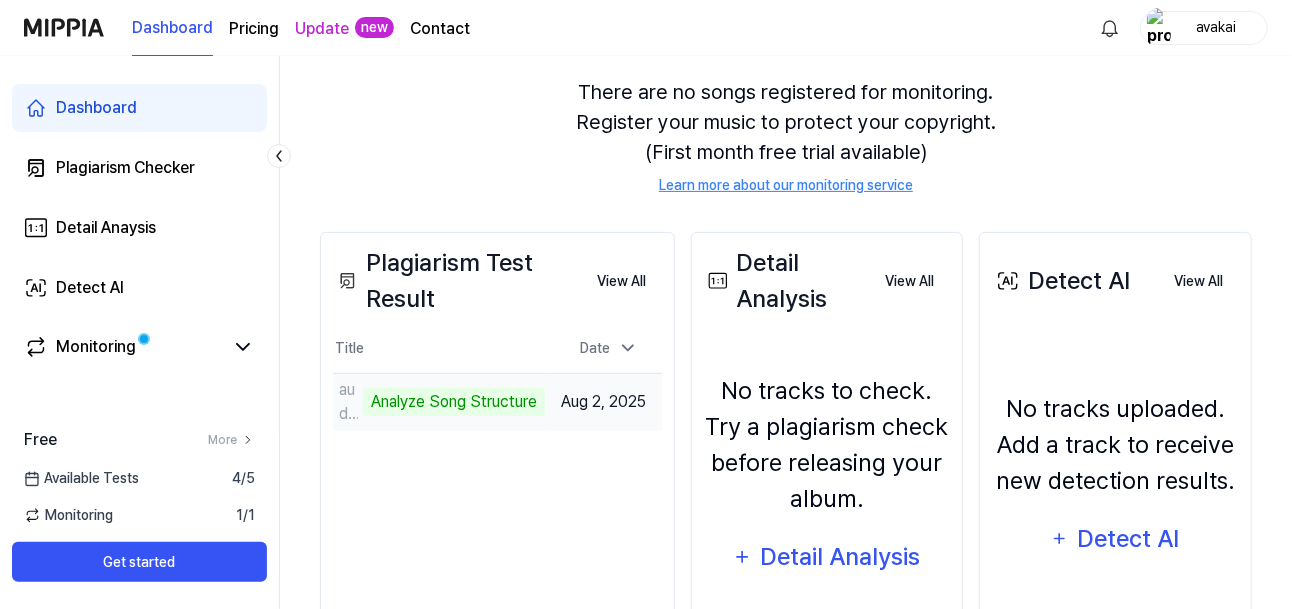 click on "Analyze Song Structure" at bounding box center (454, 402) 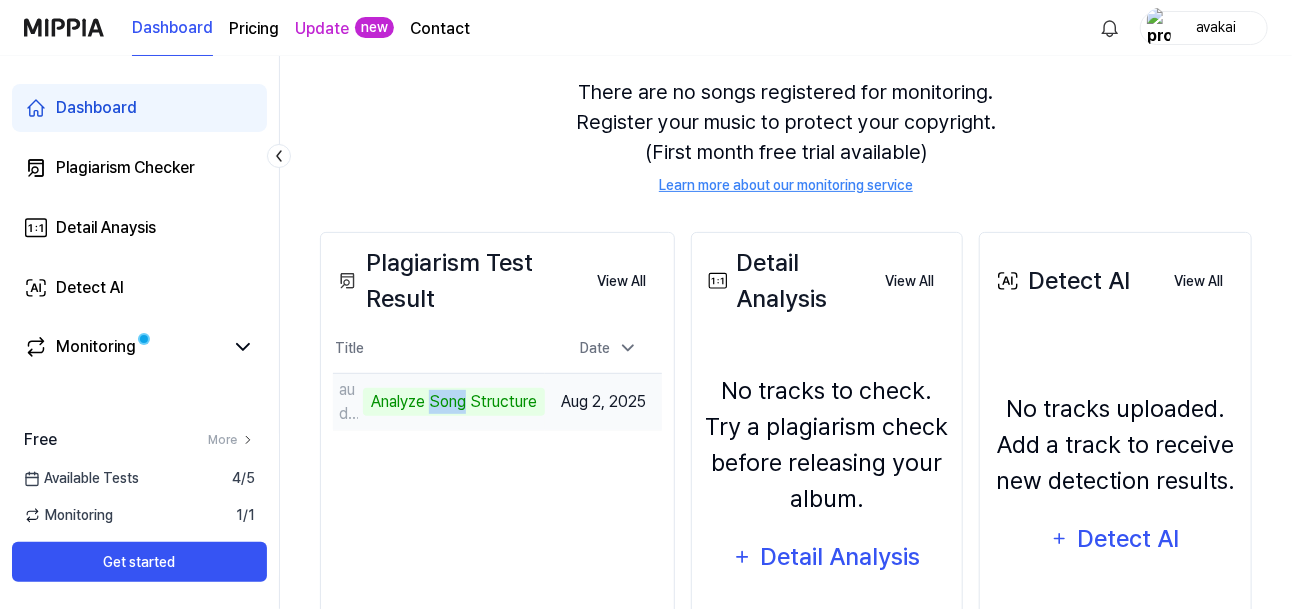 click on "audio [music] Analyze Song Structure" at bounding box center (439, 402) 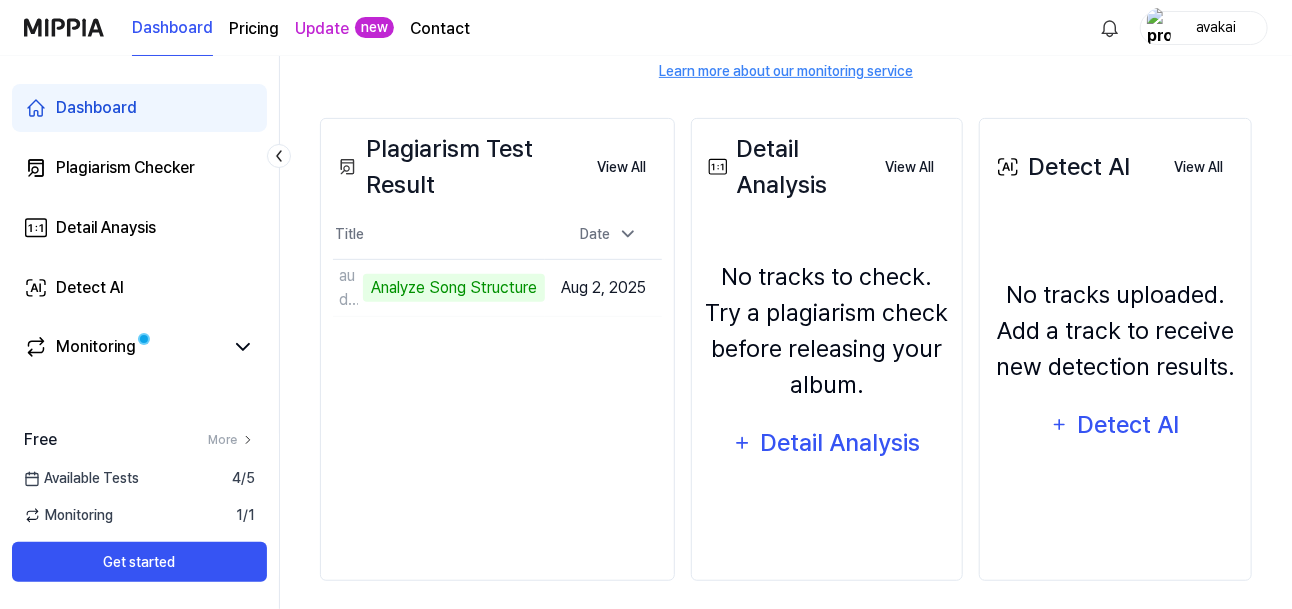scroll, scrollTop: 304, scrollLeft: 0, axis: vertical 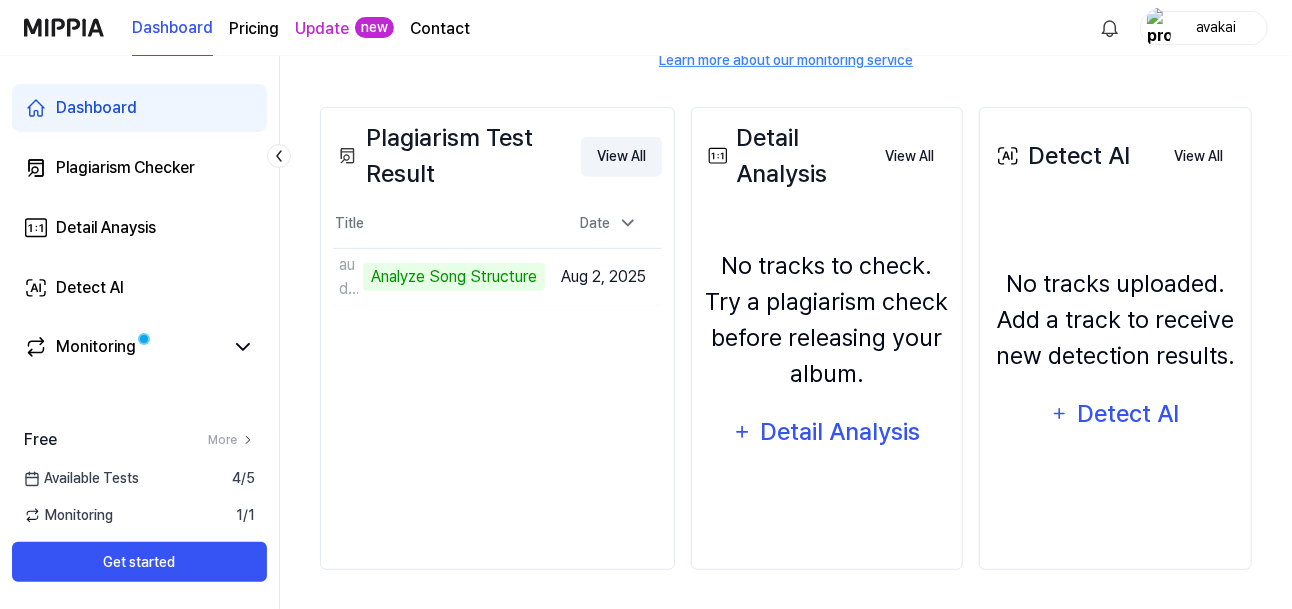 click on "View All" at bounding box center (621, 157) 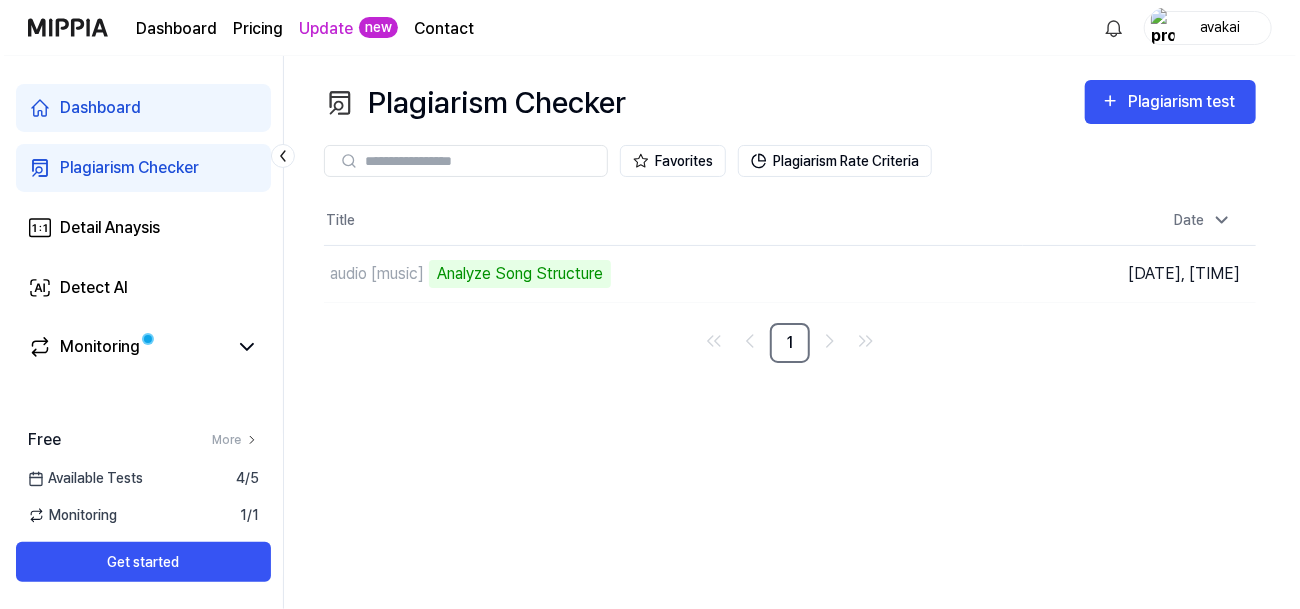 scroll, scrollTop: 0, scrollLeft: 0, axis: both 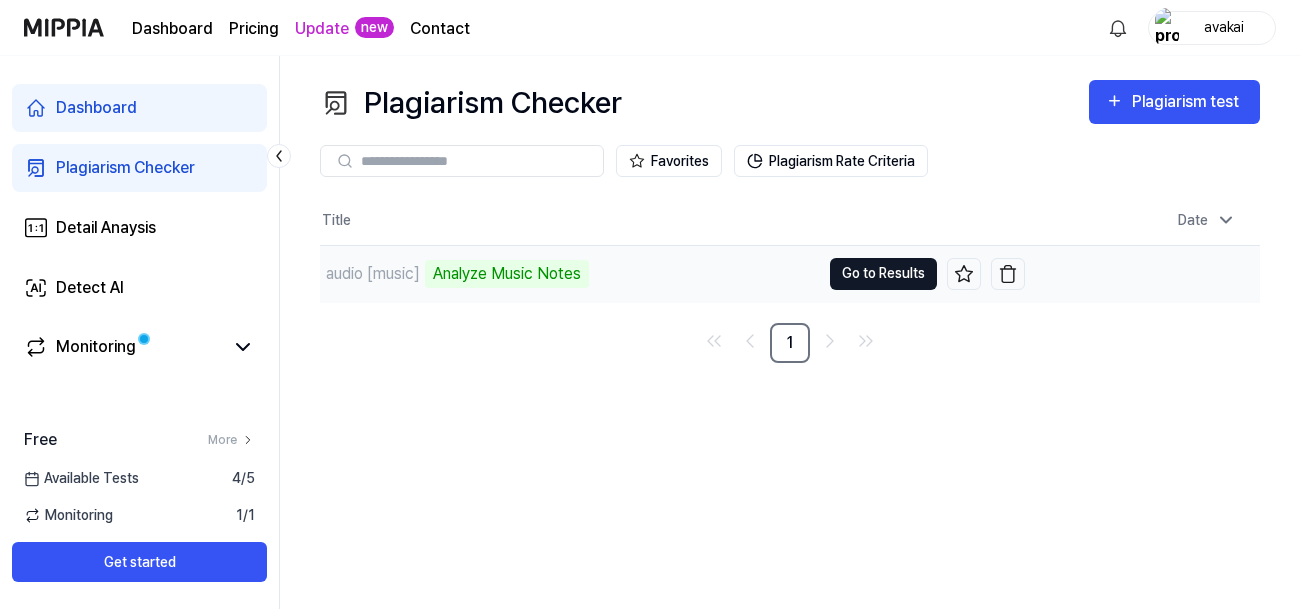 click on "Go to Results" at bounding box center (883, 274) 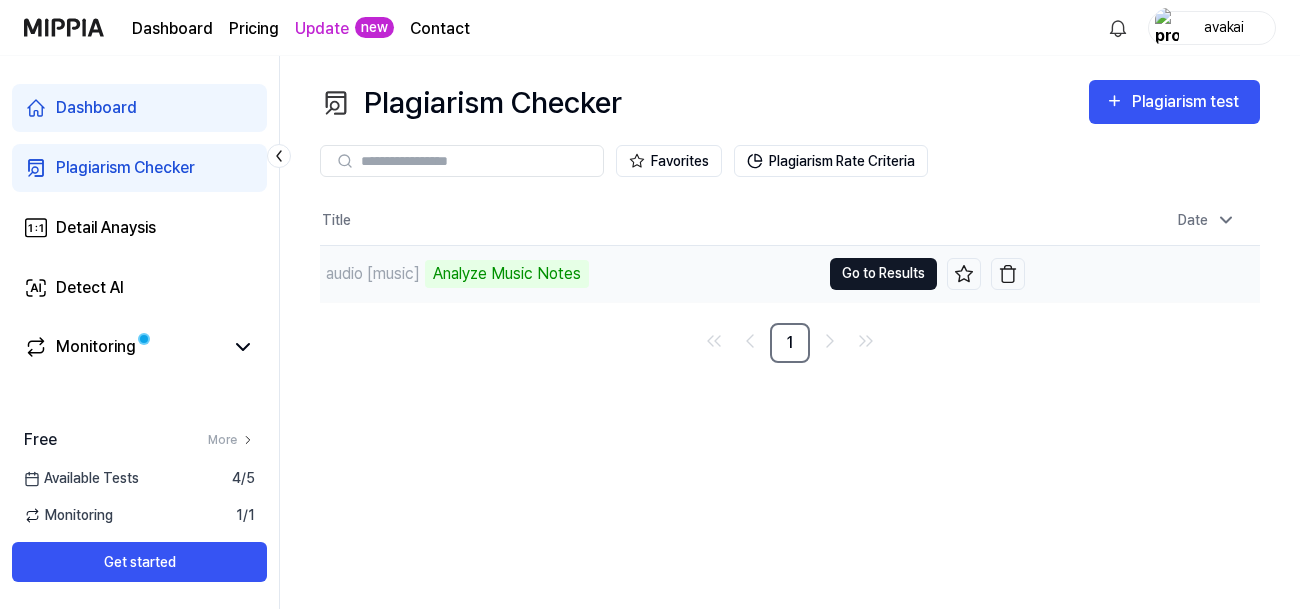 click on "Go to Results" at bounding box center (883, 274) 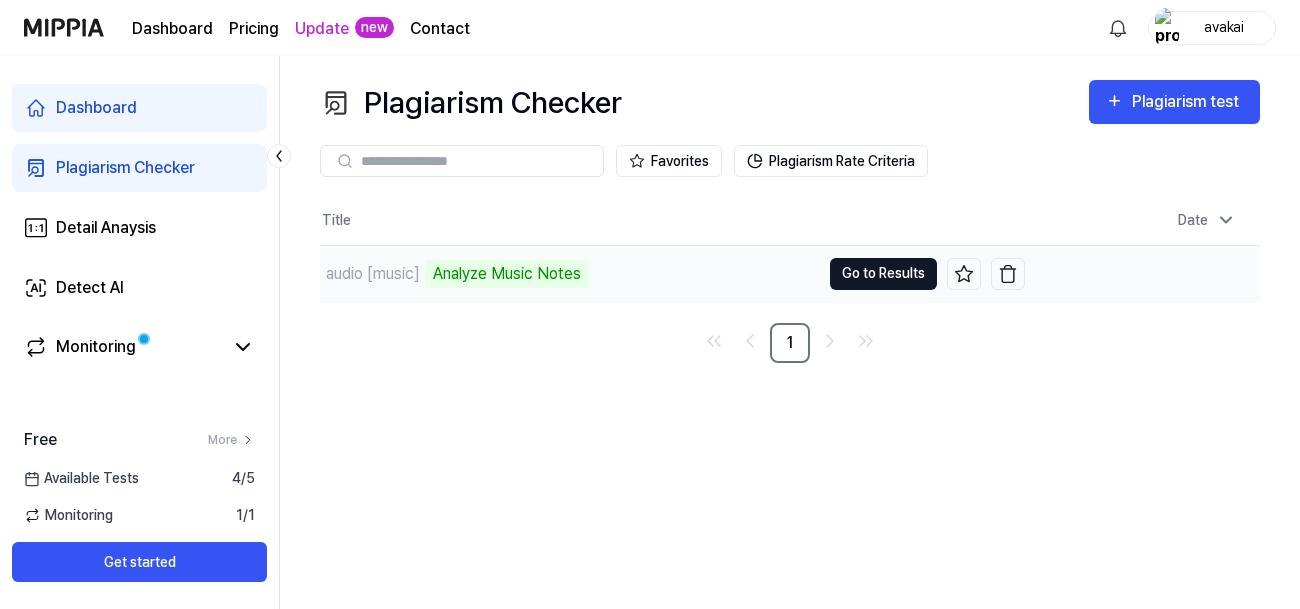 click on "Go to Results" at bounding box center (883, 274) 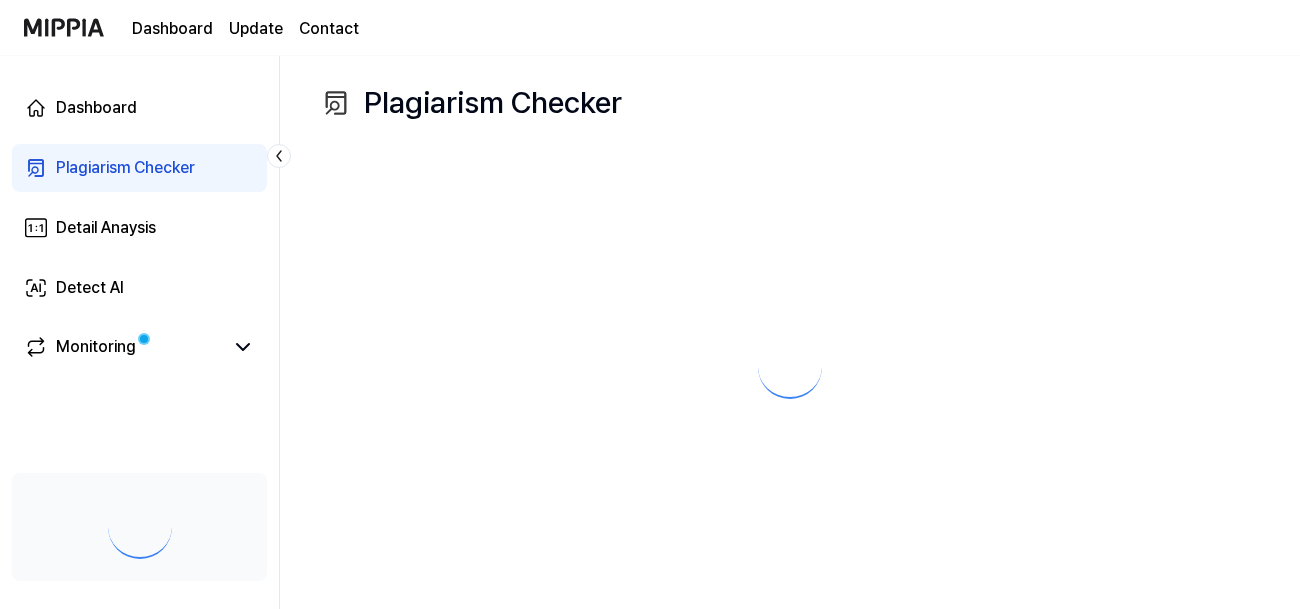 scroll, scrollTop: 0, scrollLeft: 0, axis: both 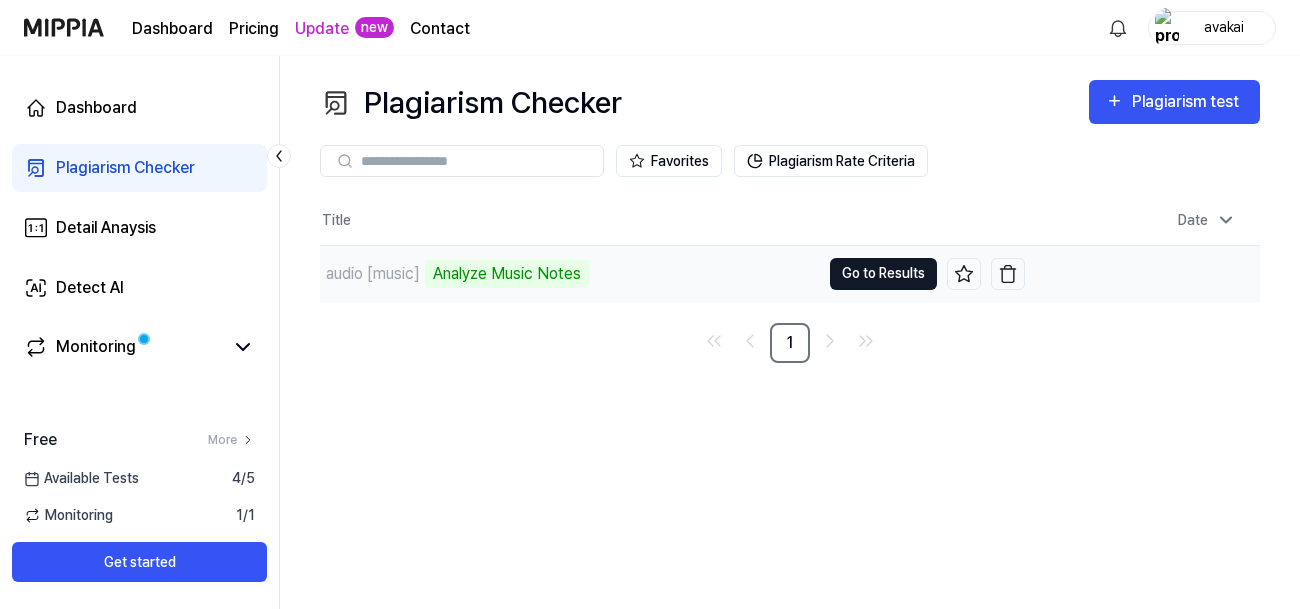 click on "Go to Results" at bounding box center [883, 274] 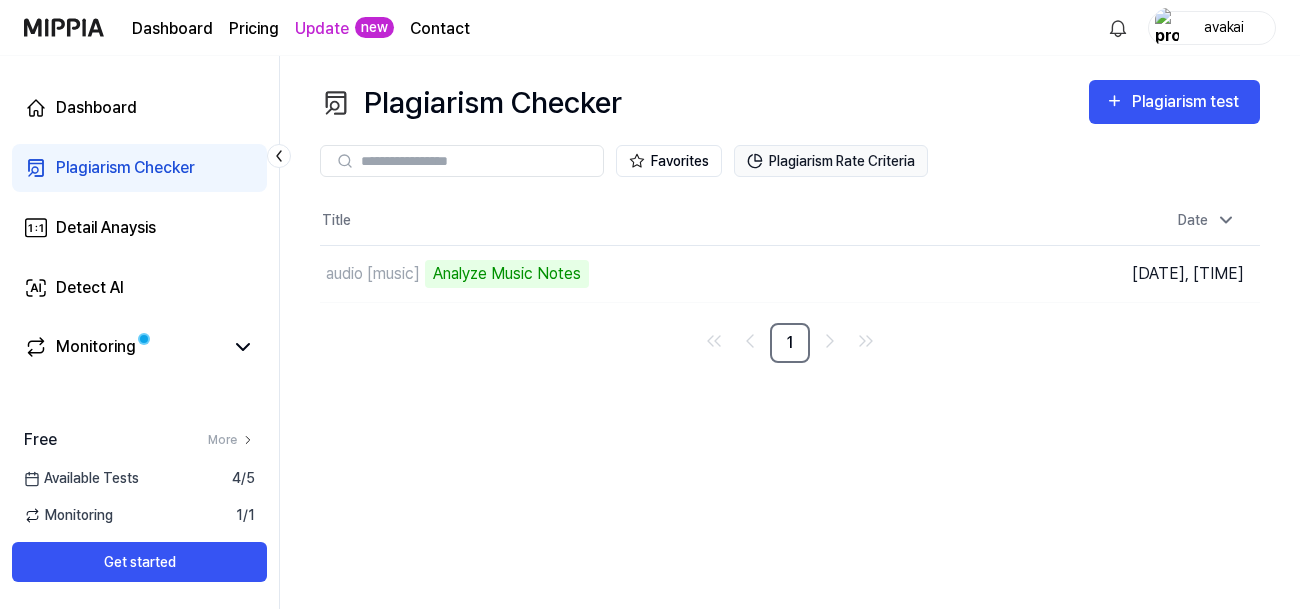 click on "Plagiarism Rate Criteria" at bounding box center (831, 161) 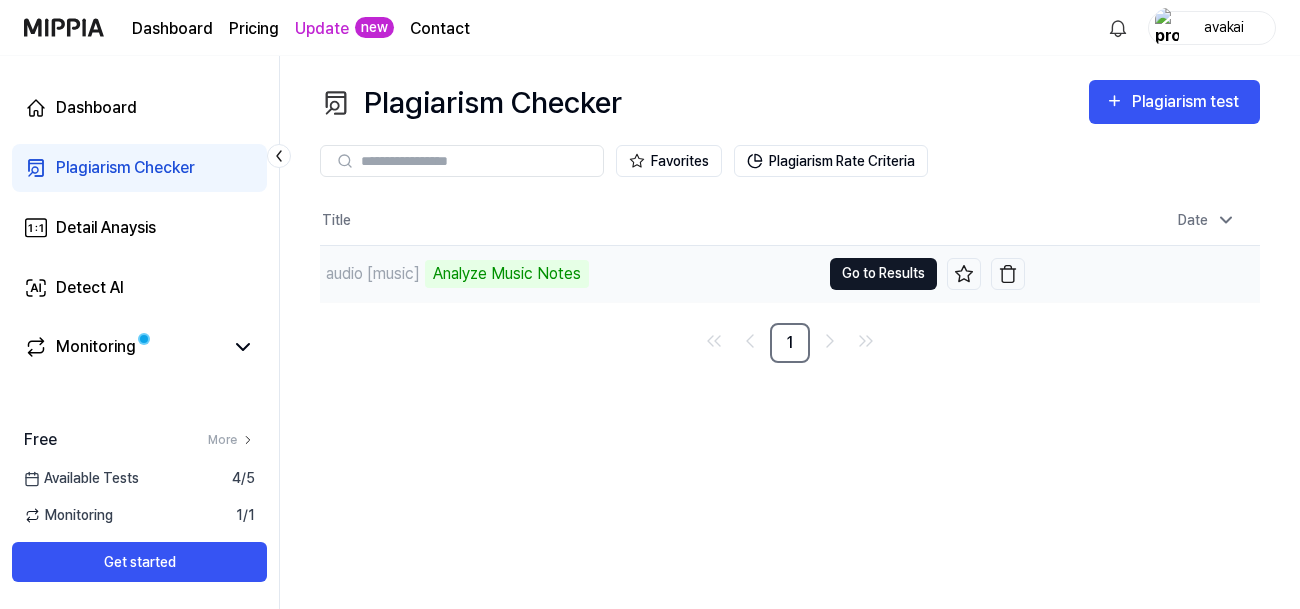 click on "Go to Results" at bounding box center [883, 274] 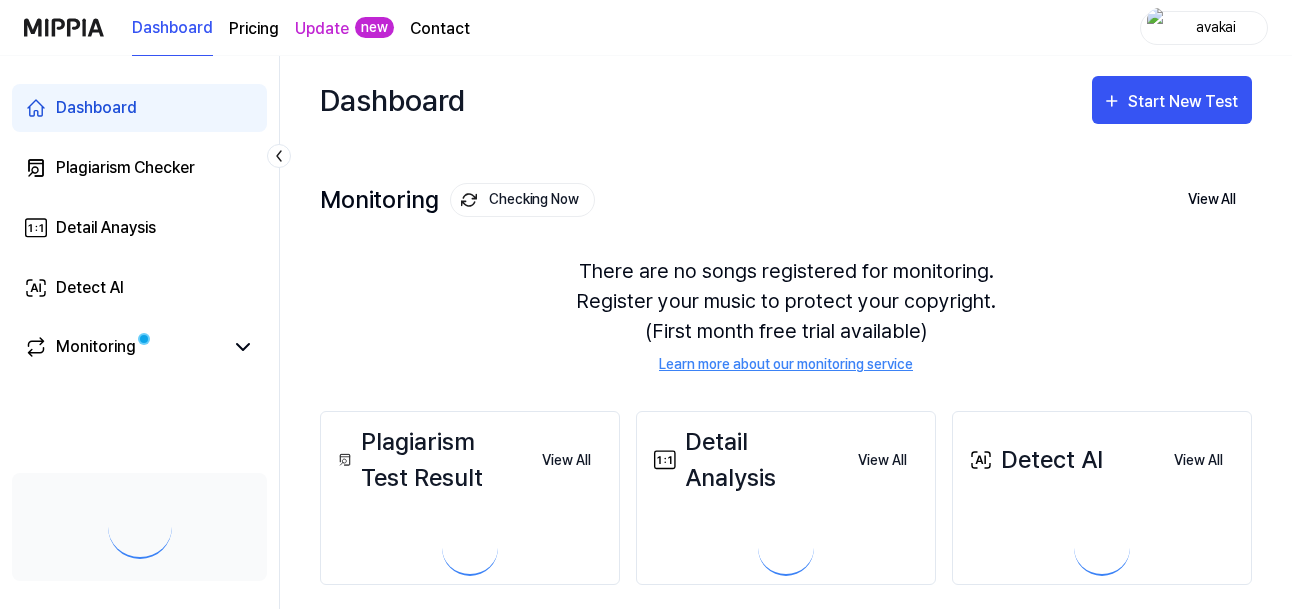scroll, scrollTop: 0, scrollLeft: 0, axis: both 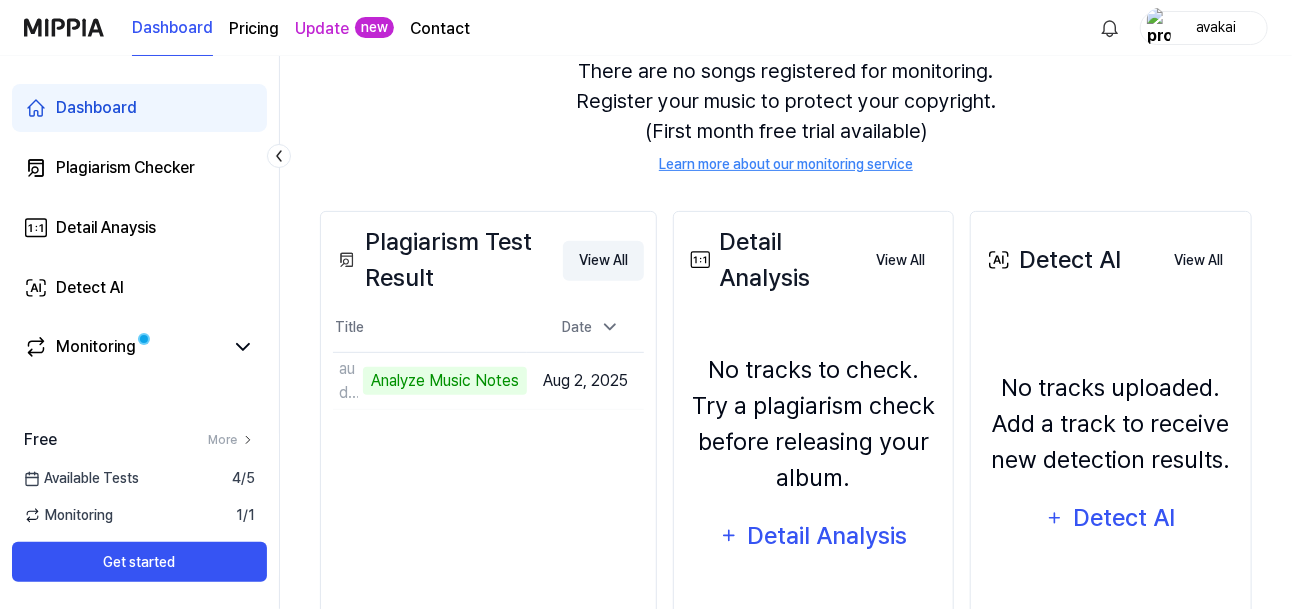 click on "View All" at bounding box center (603, 261) 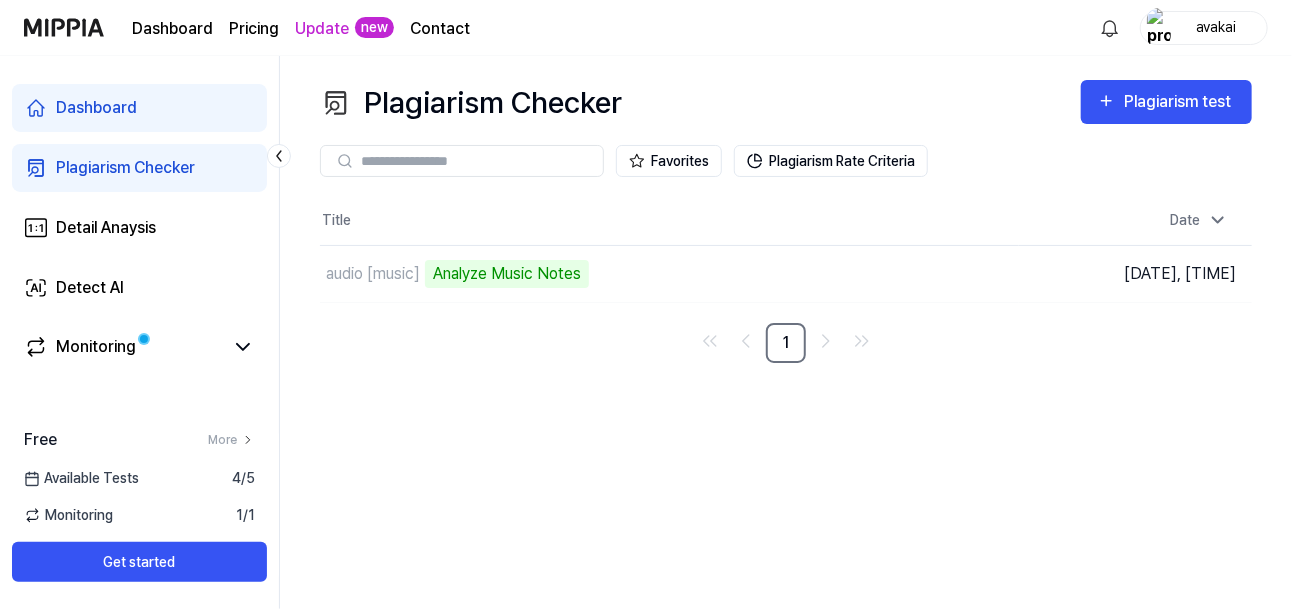 scroll, scrollTop: 0, scrollLeft: 0, axis: both 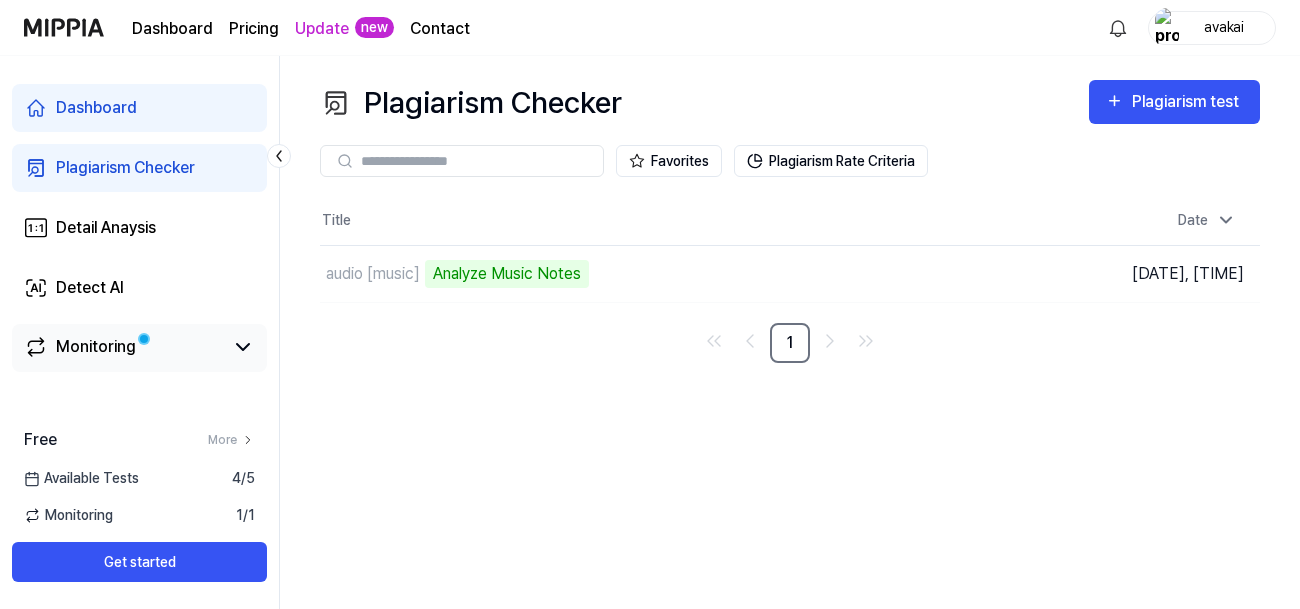 click on "Monitoring" at bounding box center [96, 347] 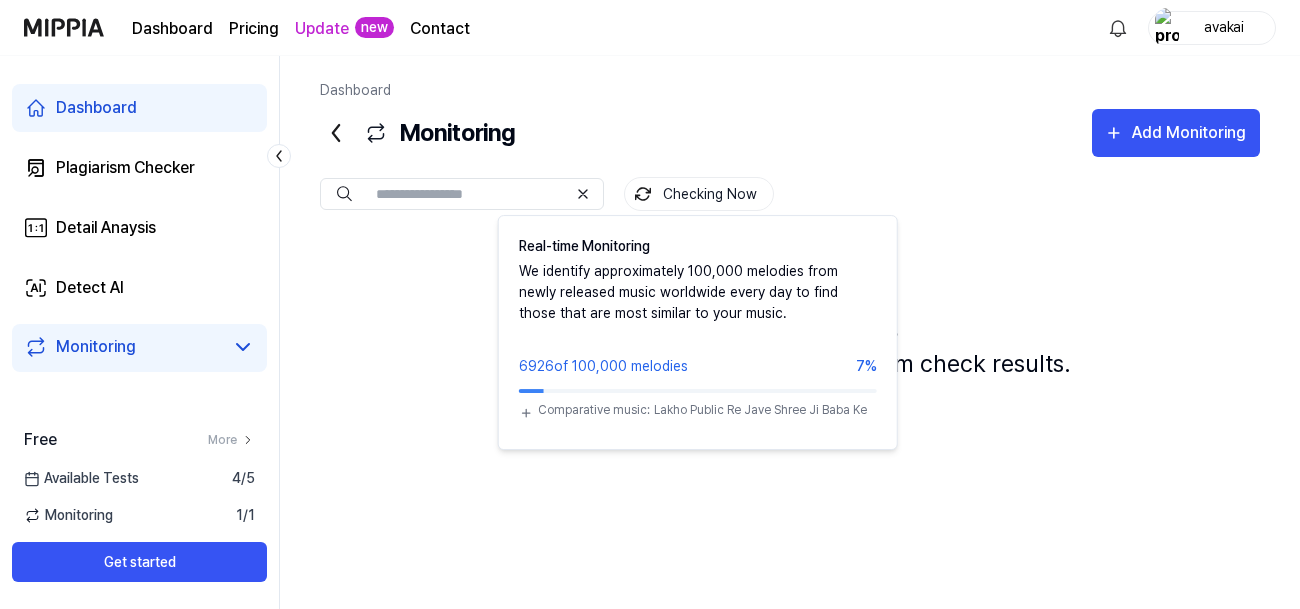 click on "Checking Now" at bounding box center (699, 194) 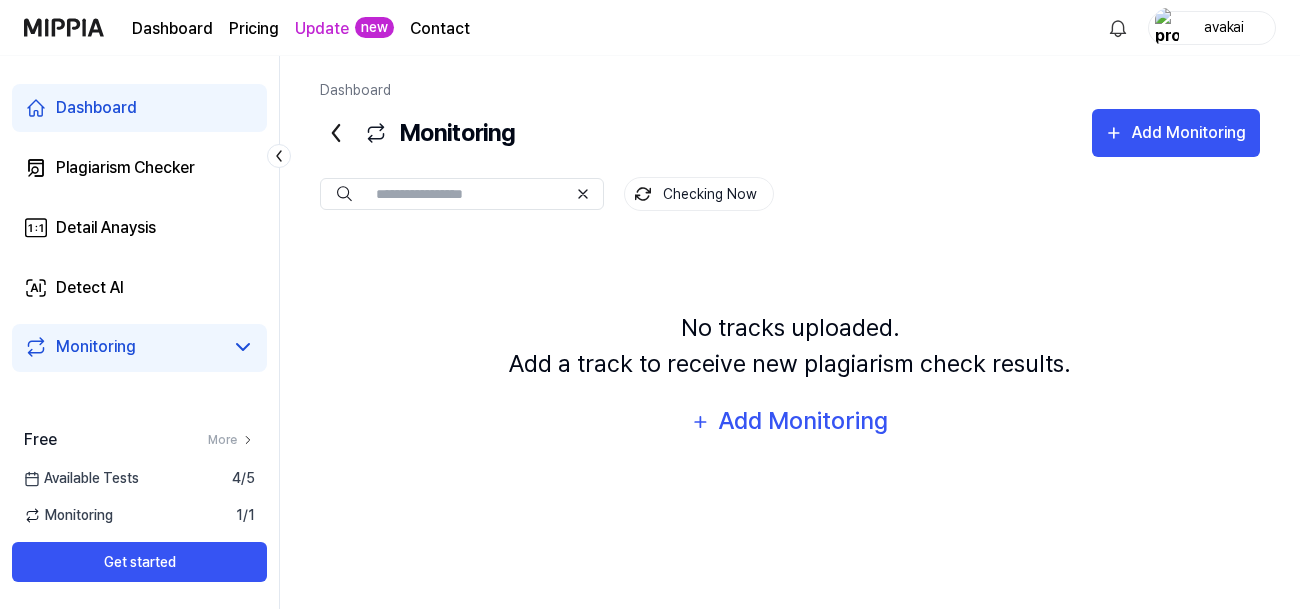 click on "Monitoring Add Monitoring" at bounding box center (790, 133) 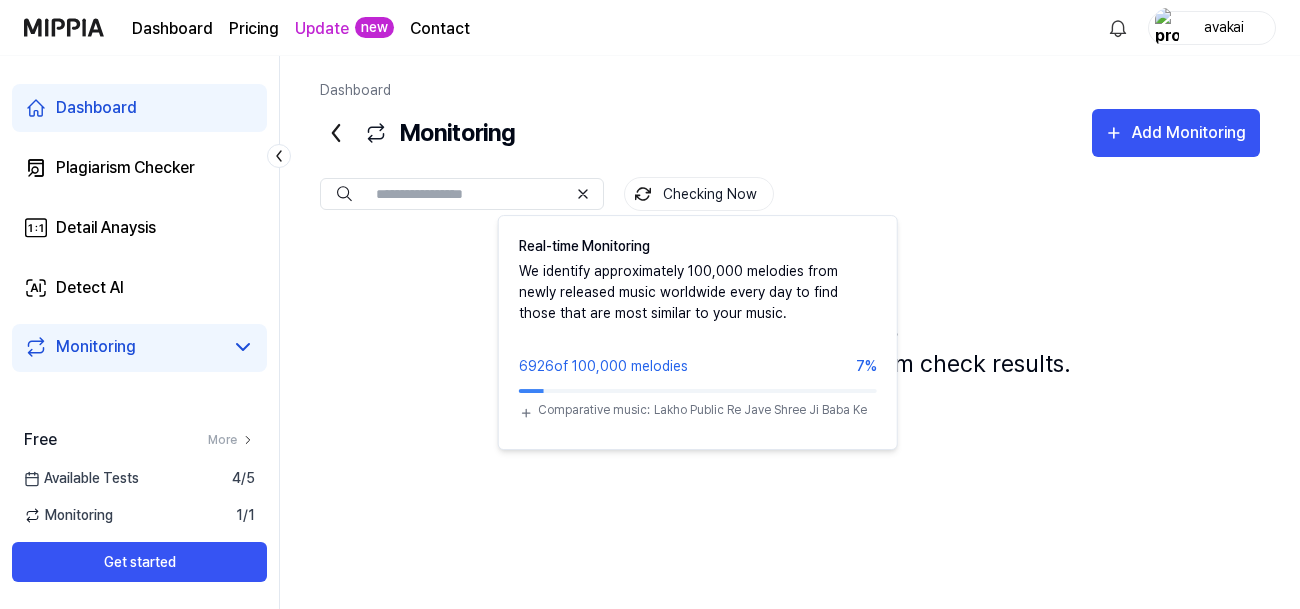 click on "Checking Now" at bounding box center [699, 194] 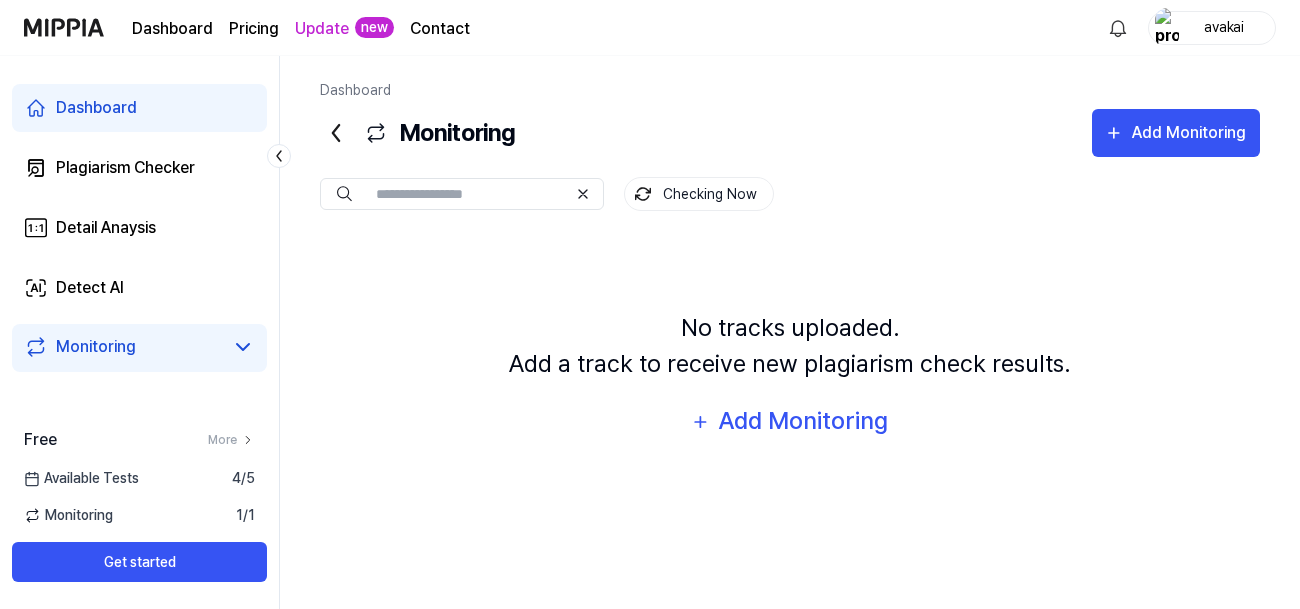 click on "Checking Now" at bounding box center (699, 194) 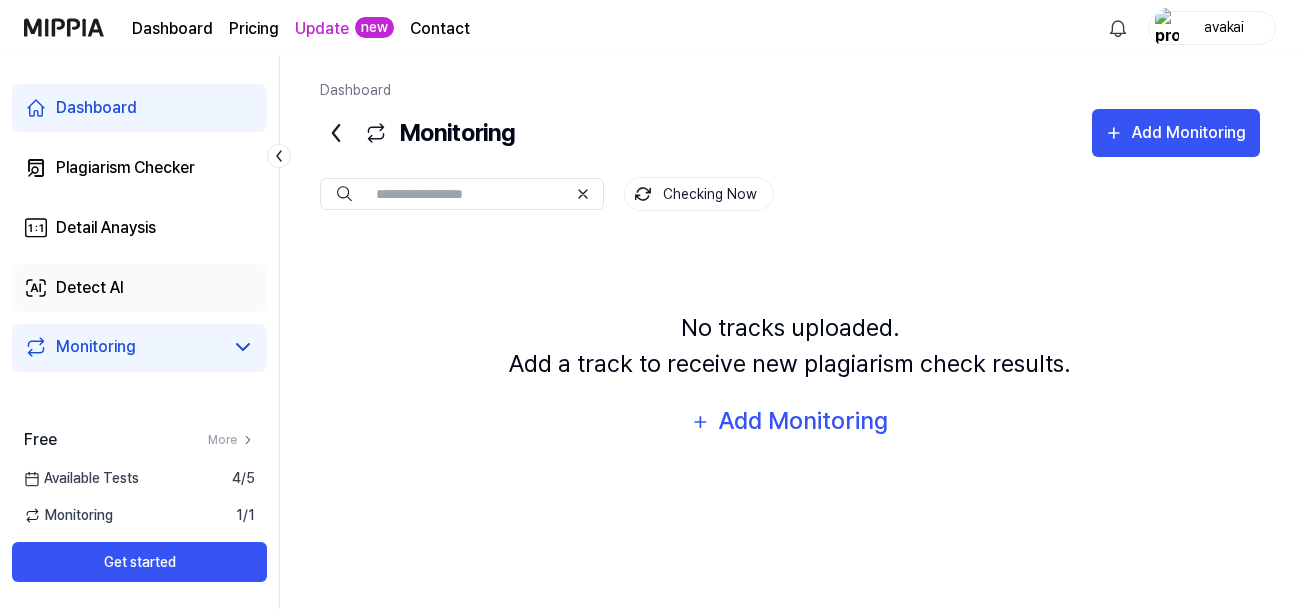 click on "Detect AI" at bounding box center (139, 288) 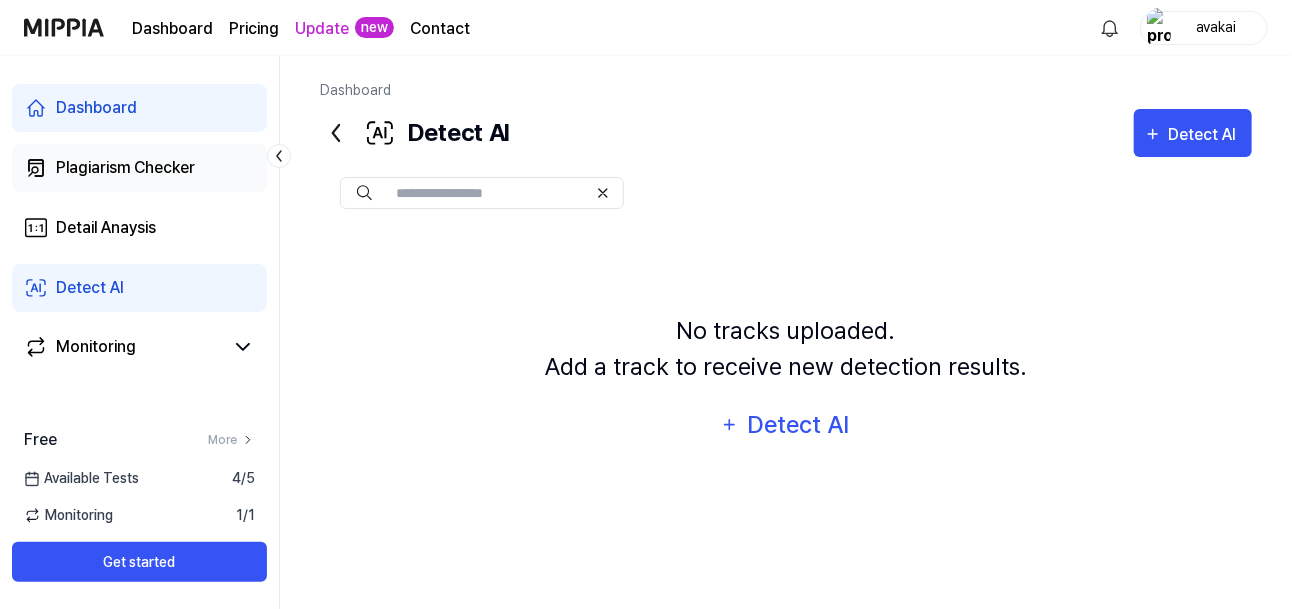 click on "Plagiarism Checker" at bounding box center [125, 168] 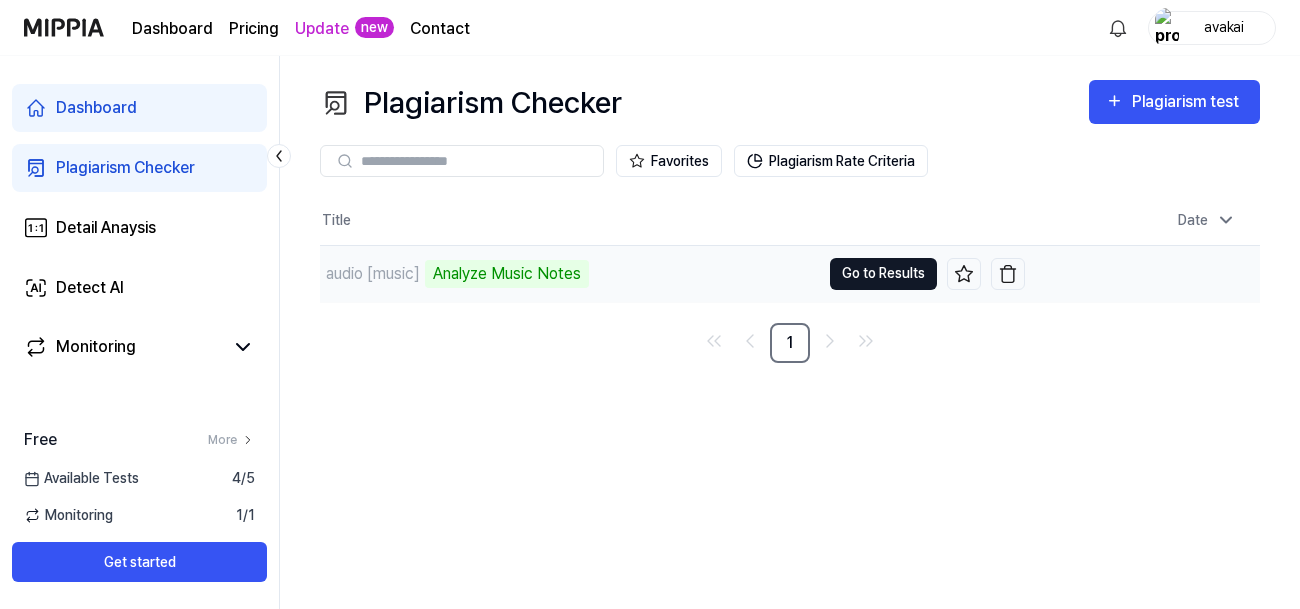 click on "Go to Results" at bounding box center [883, 274] 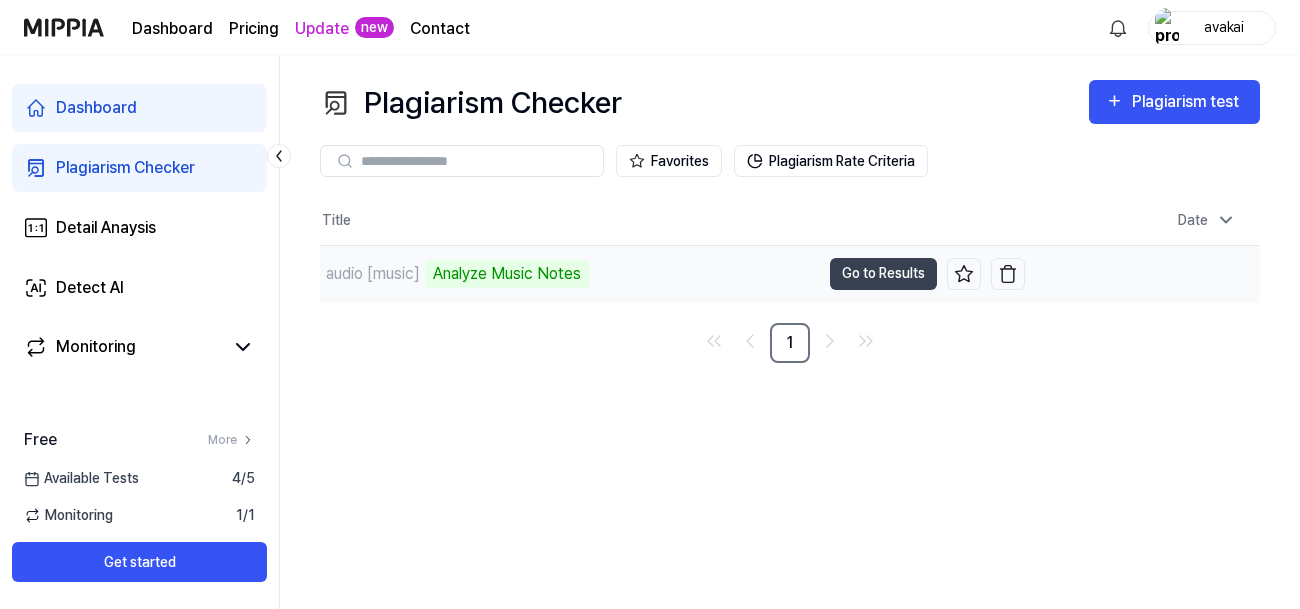 click on "audio [music] Analyze Music Notes" at bounding box center (570, 274) 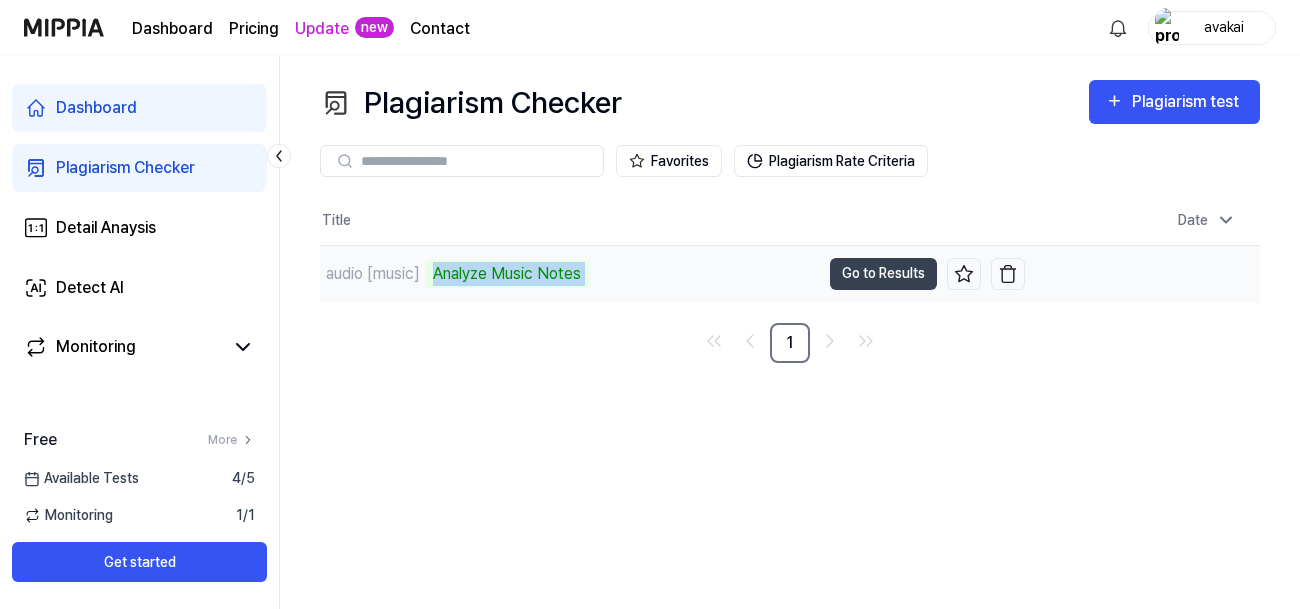click on "audio [music] Analyze Music Notes" at bounding box center (570, 274) 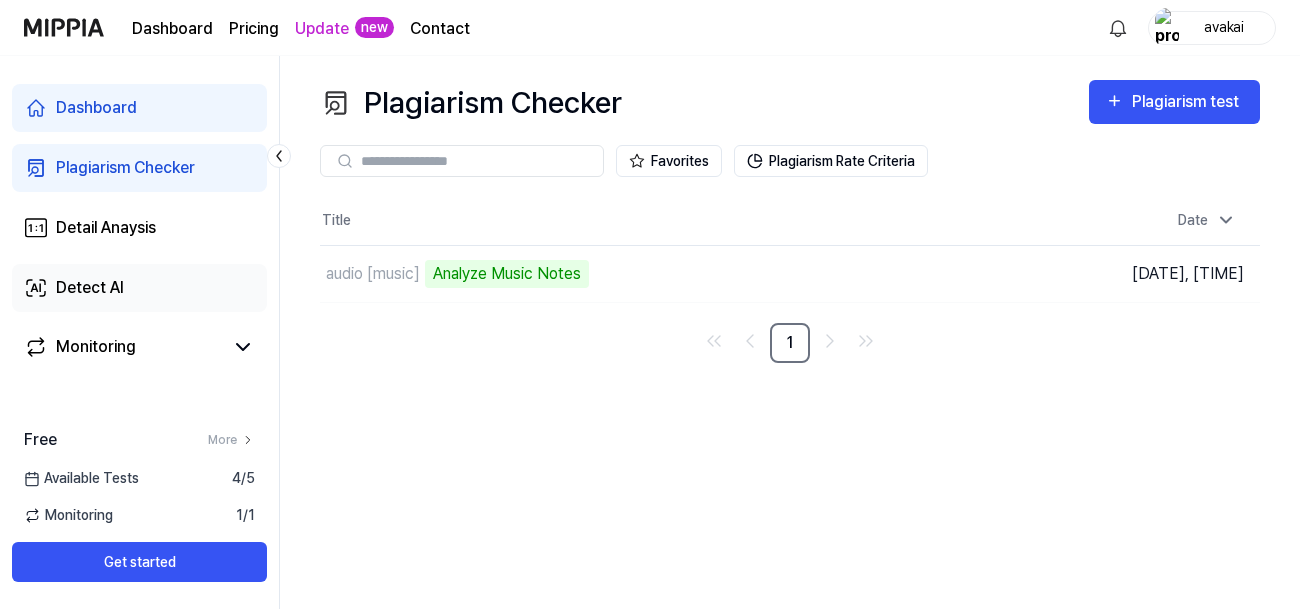 click on "Detect AI" at bounding box center (90, 288) 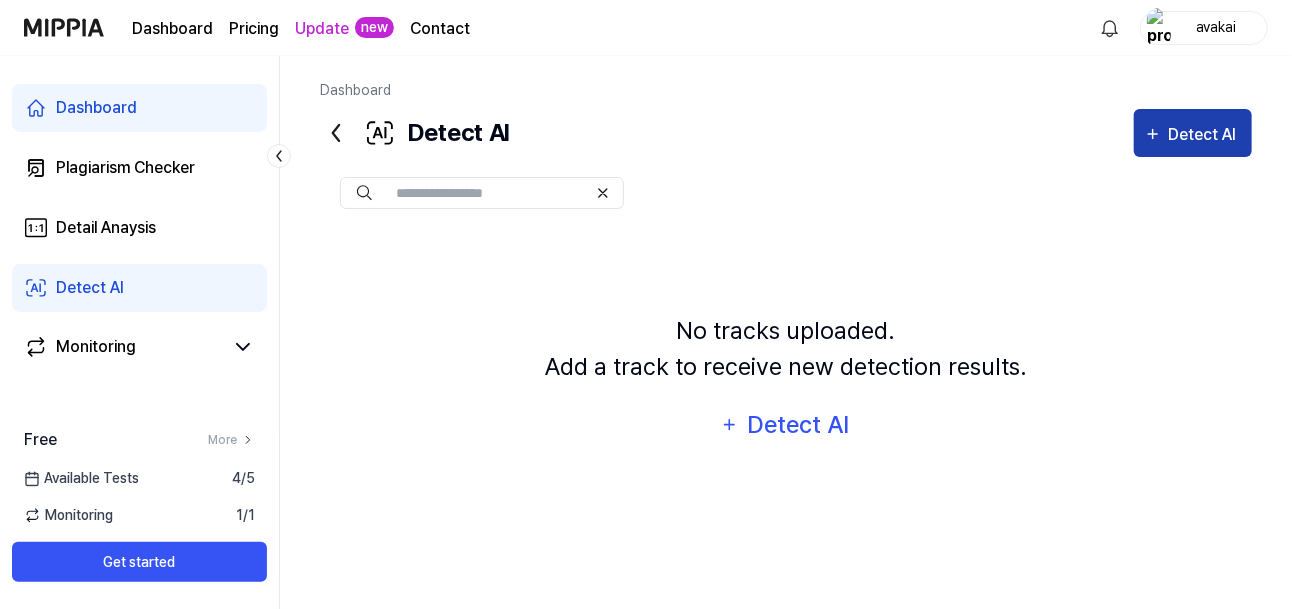 click on "Detect AI" at bounding box center [1205, 135] 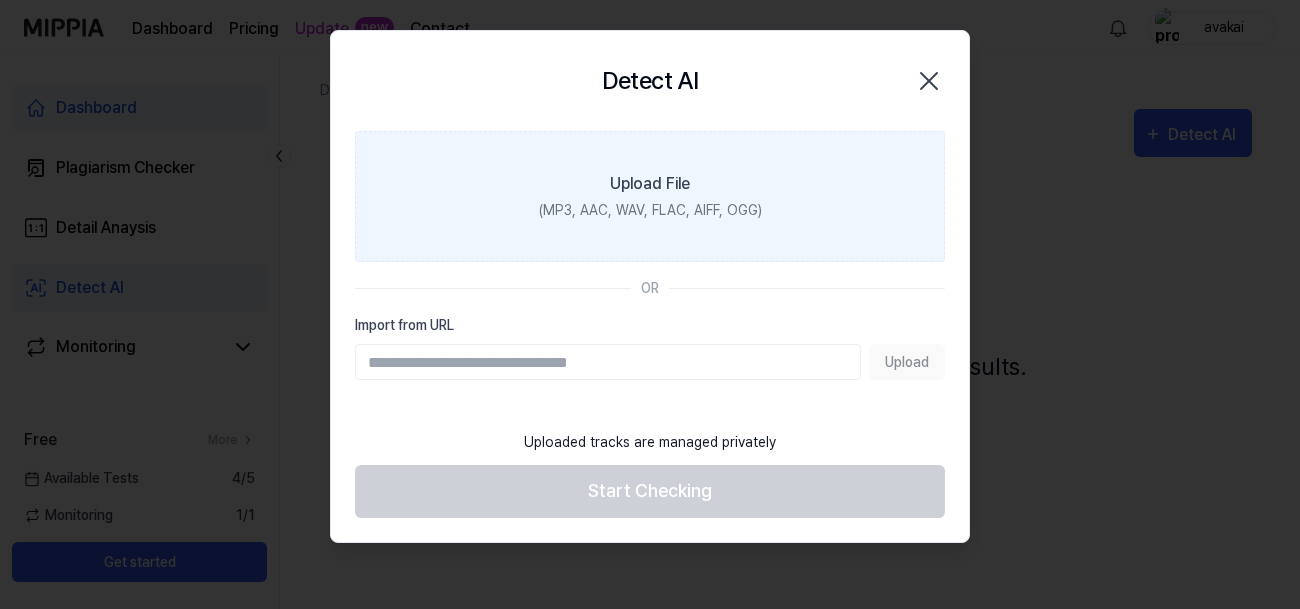 click on "(MP3, AAC, WAV, FLAC, AIFF, OGG)" at bounding box center [650, 210] 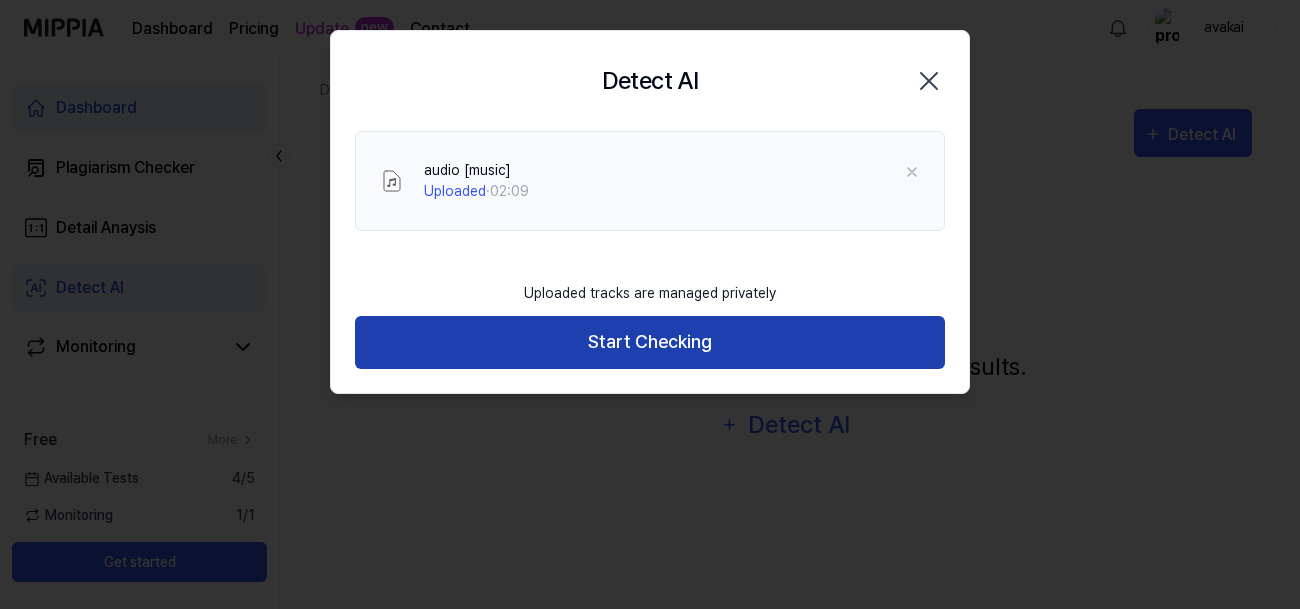 click on "Start Checking" at bounding box center (650, 342) 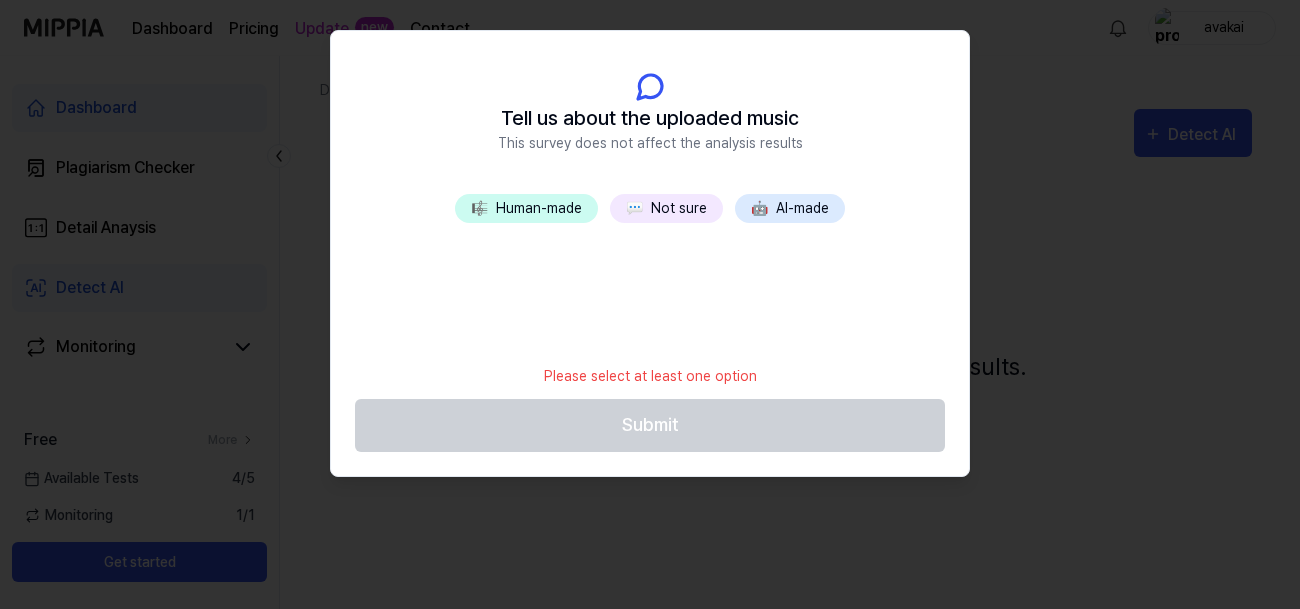 click on "🎼 Human-made" at bounding box center [526, 208] 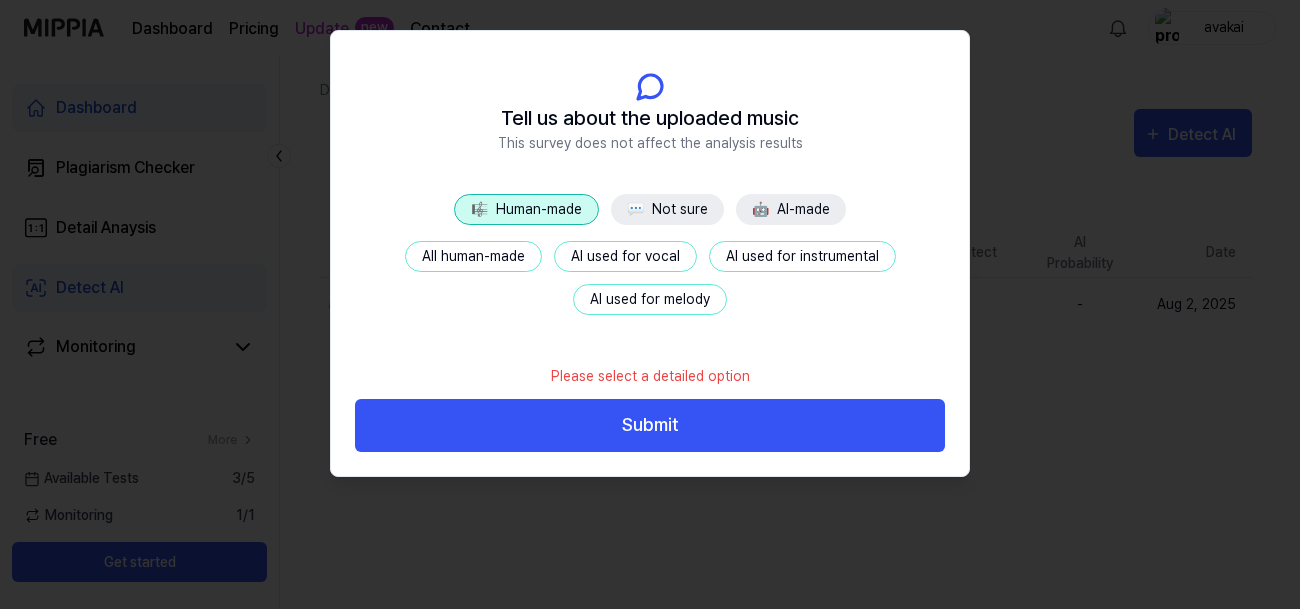 click on "All human-made" at bounding box center (473, 256) 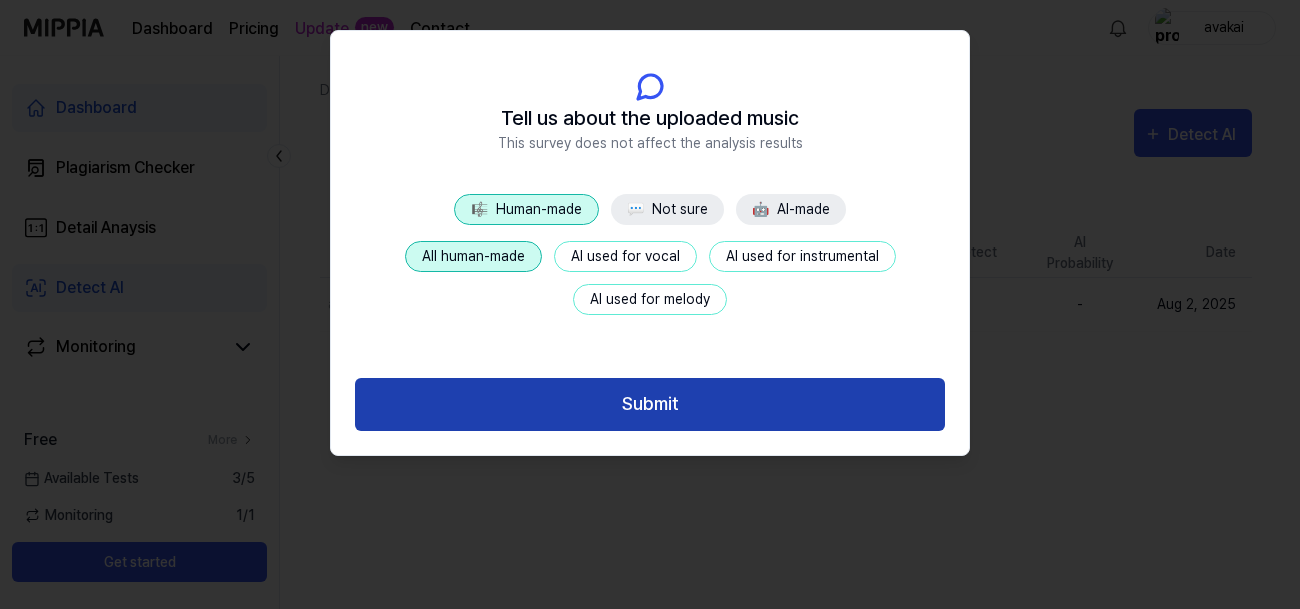 click on "Submit" at bounding box center (650, 404) 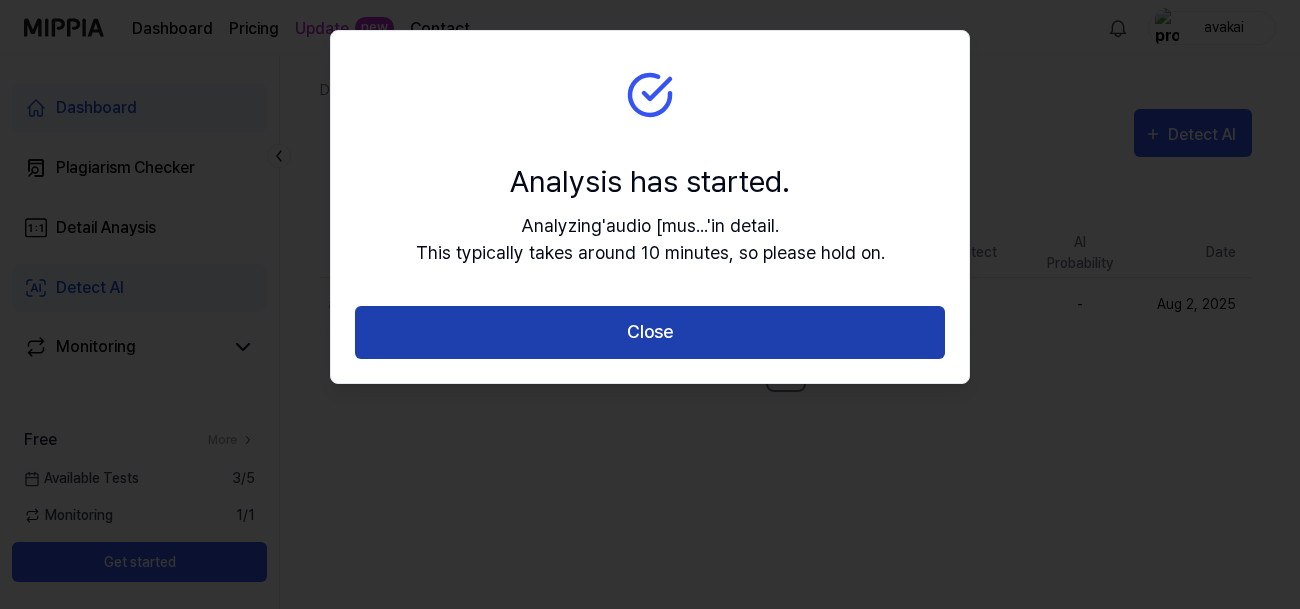 click on "Close" at bounding box center [650, 332] 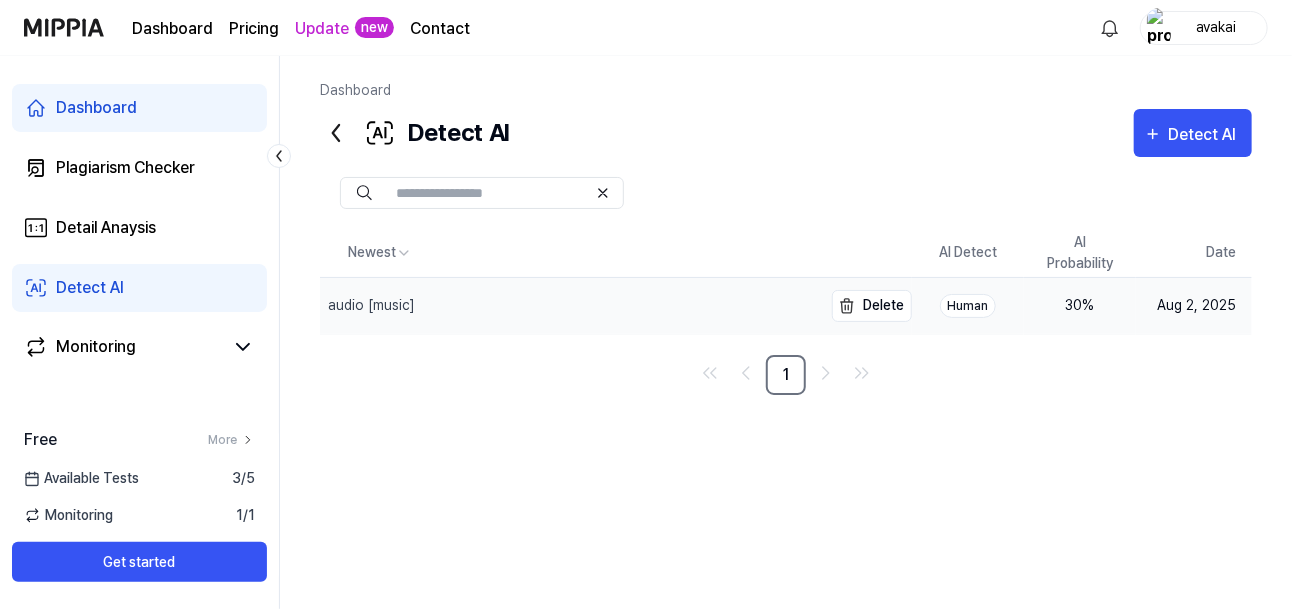 click on "audio [music]" at bounding box center (571, 306) 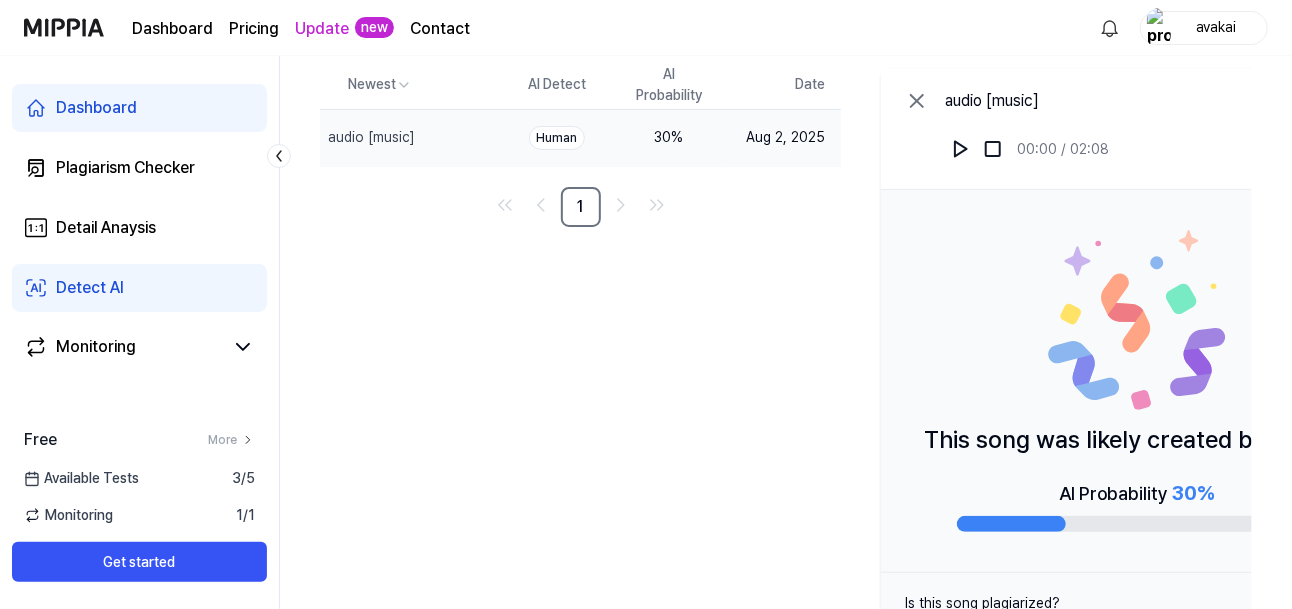 scroll, scrollTop: 230, scrollLeft: 0, axis: vertical 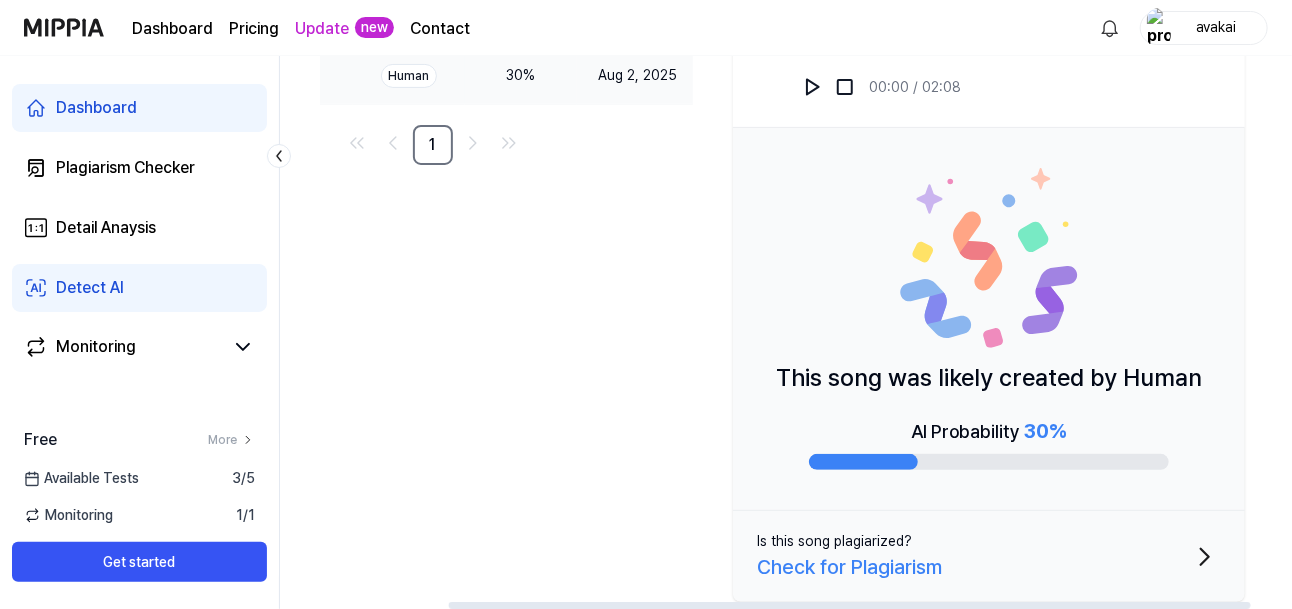 click on "Check for Plagiarism" at bounding box center (849, 567) 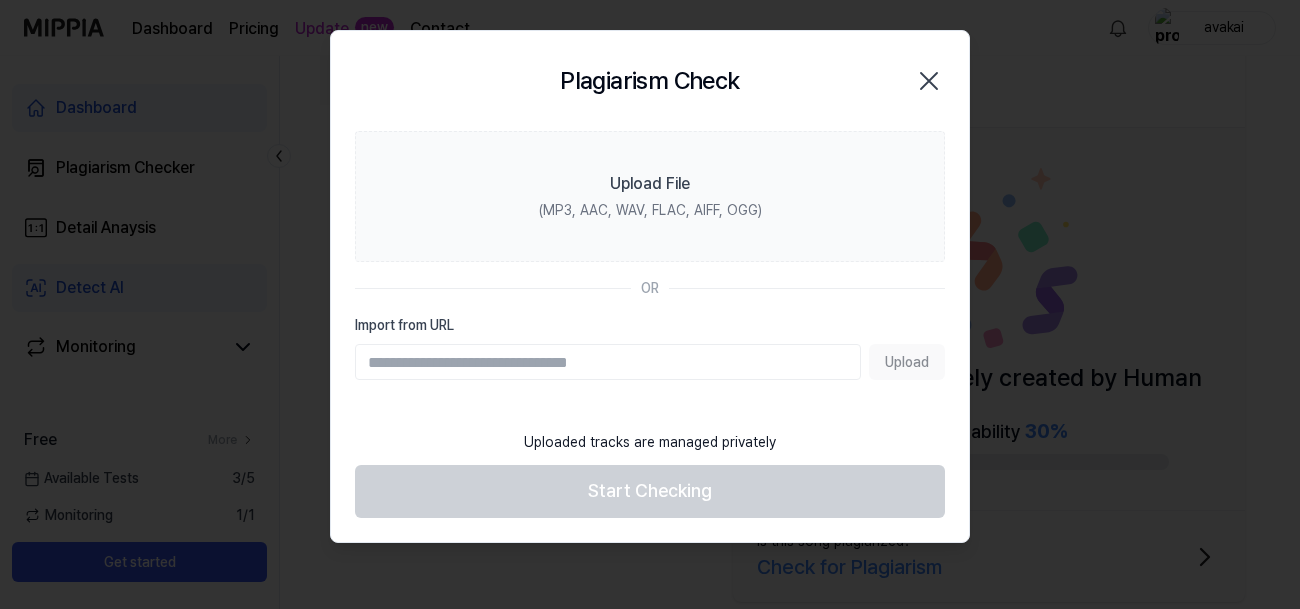 click 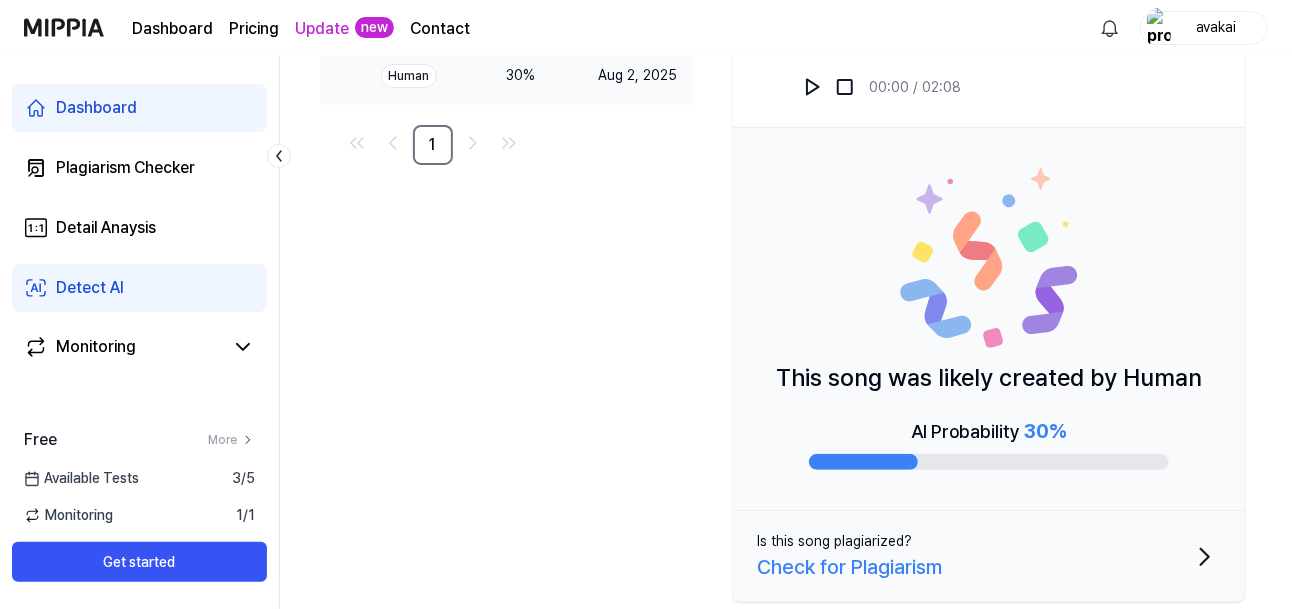 scroll, scrollTop: 0, scrollLeft: 140, axis: horizontal 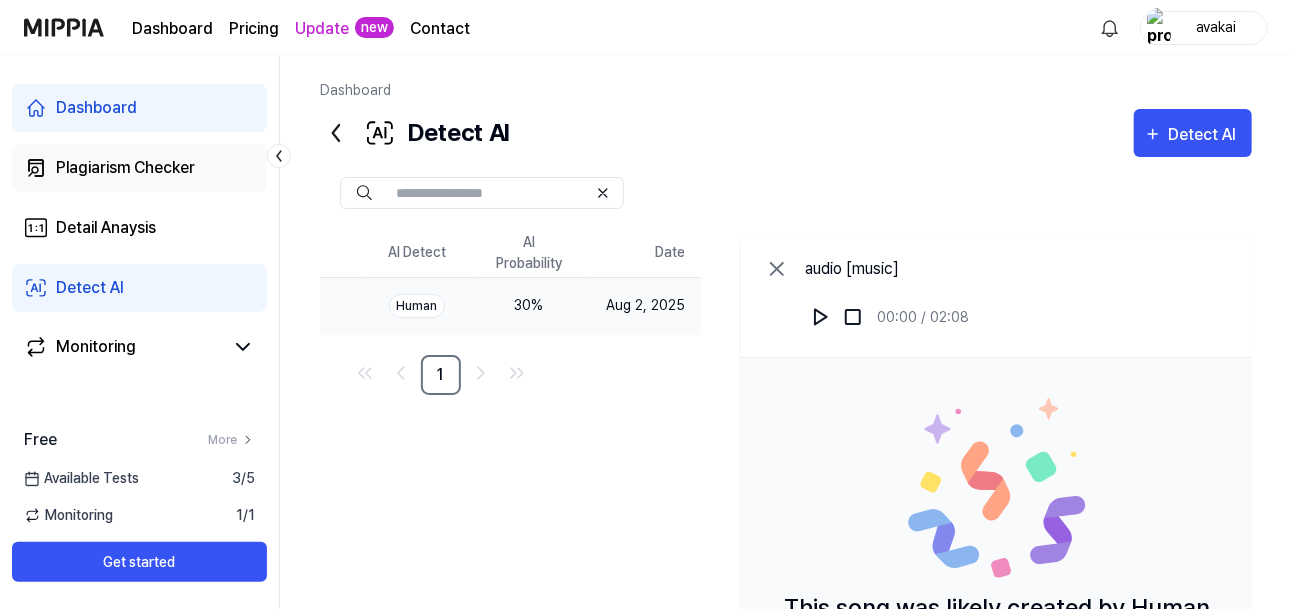 click on "Plagiarism Checker" at bounding box center (139, 168) 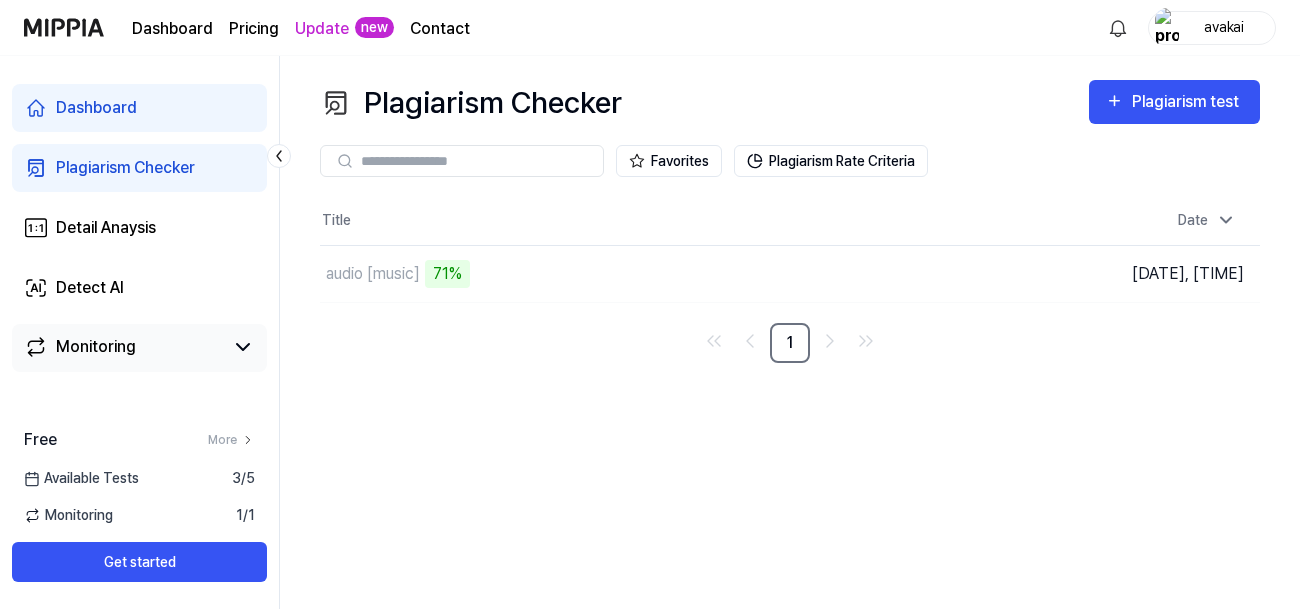 click on "Monitoring" at bounding box center (123, 347) 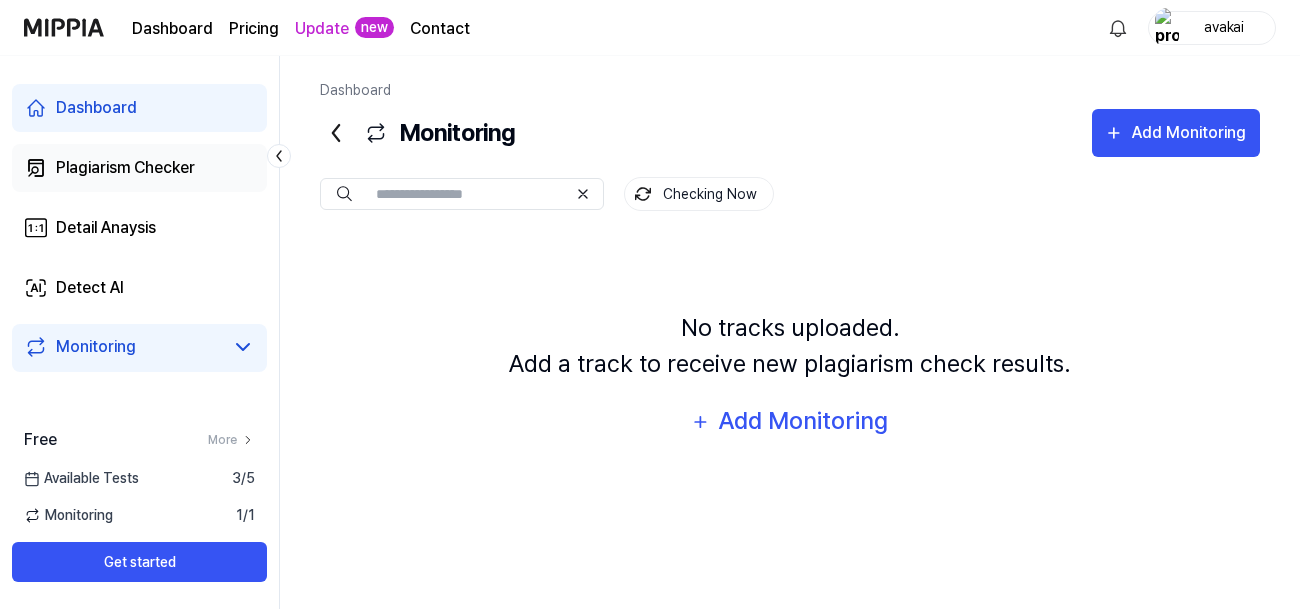 click on "Plagiarism Checker" at bounding box center (125, 168) 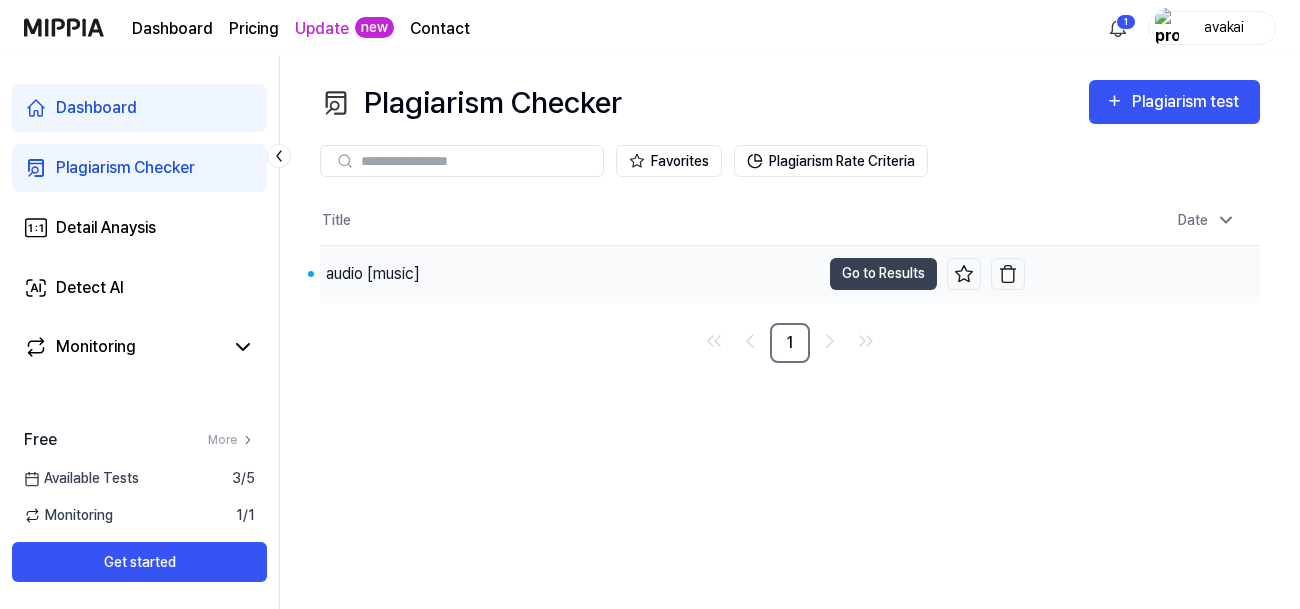 click on "audio [music]" at bounding box center [570, 274] 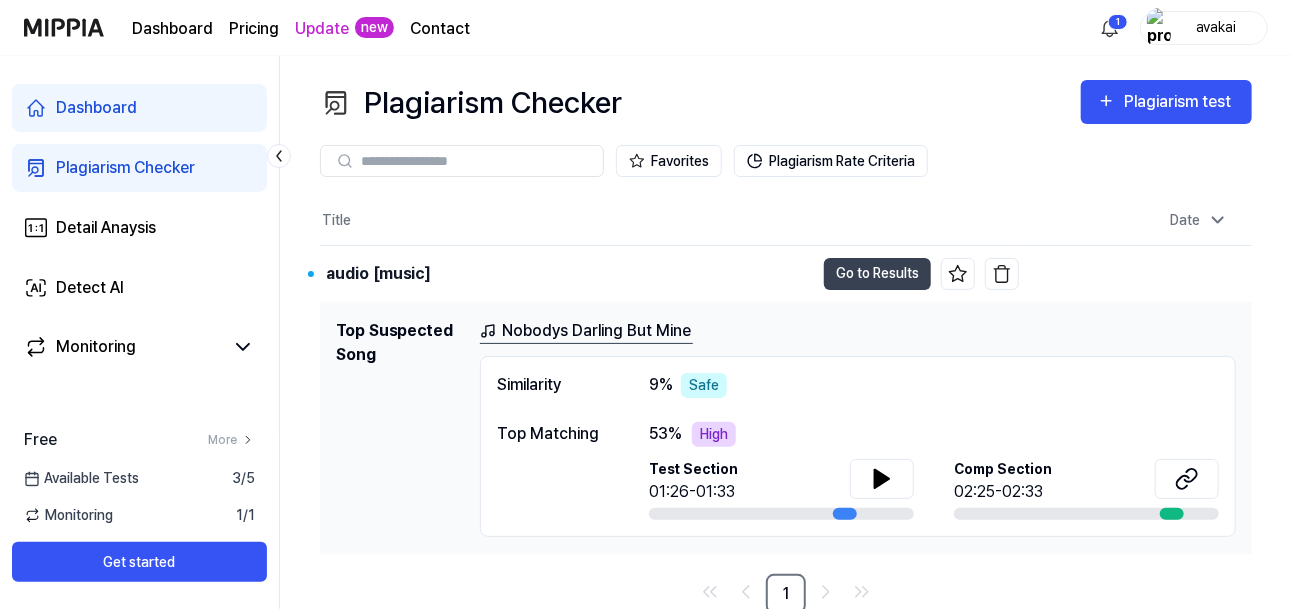 scroll, scrollTop: 3, scrollLeft: 0, axis: vertical 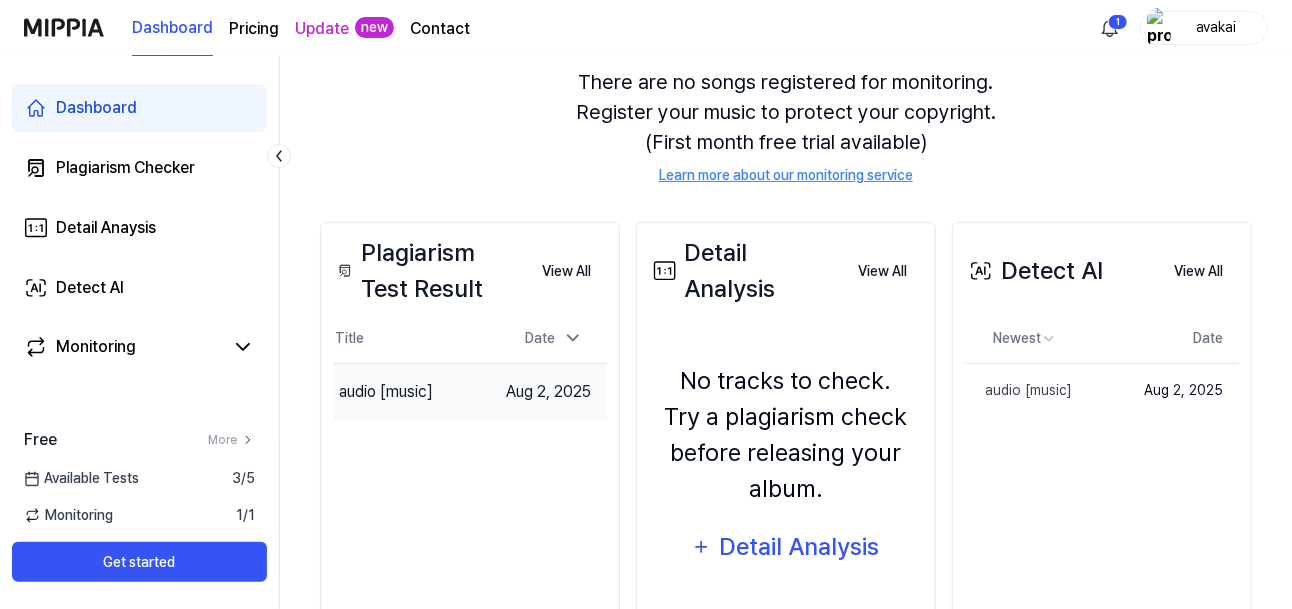 click on "audio [music]" at bounding box center (386, 392) 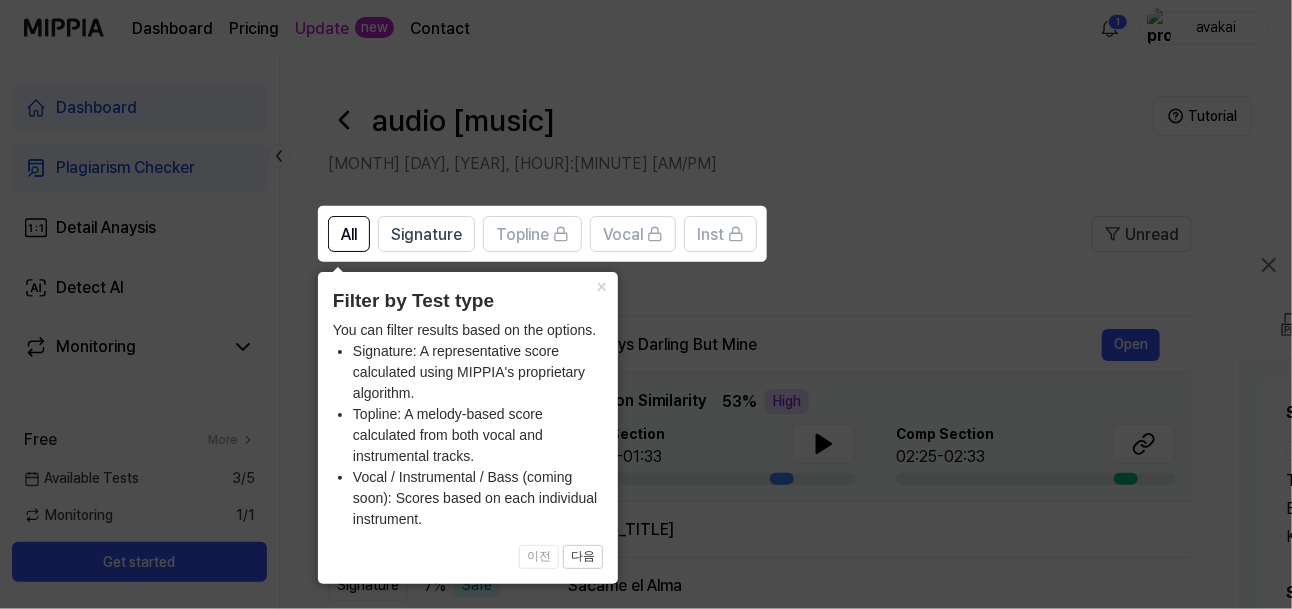 click 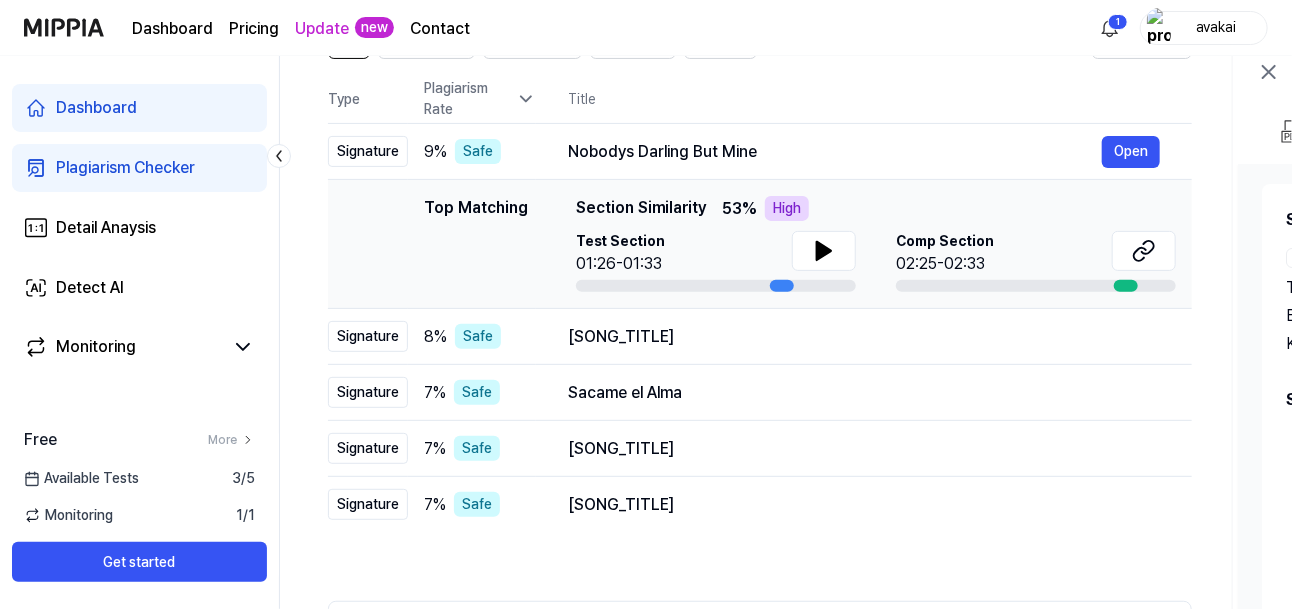 scroll, scrollTop: 196, scrollLeft: 0, axis: vertical 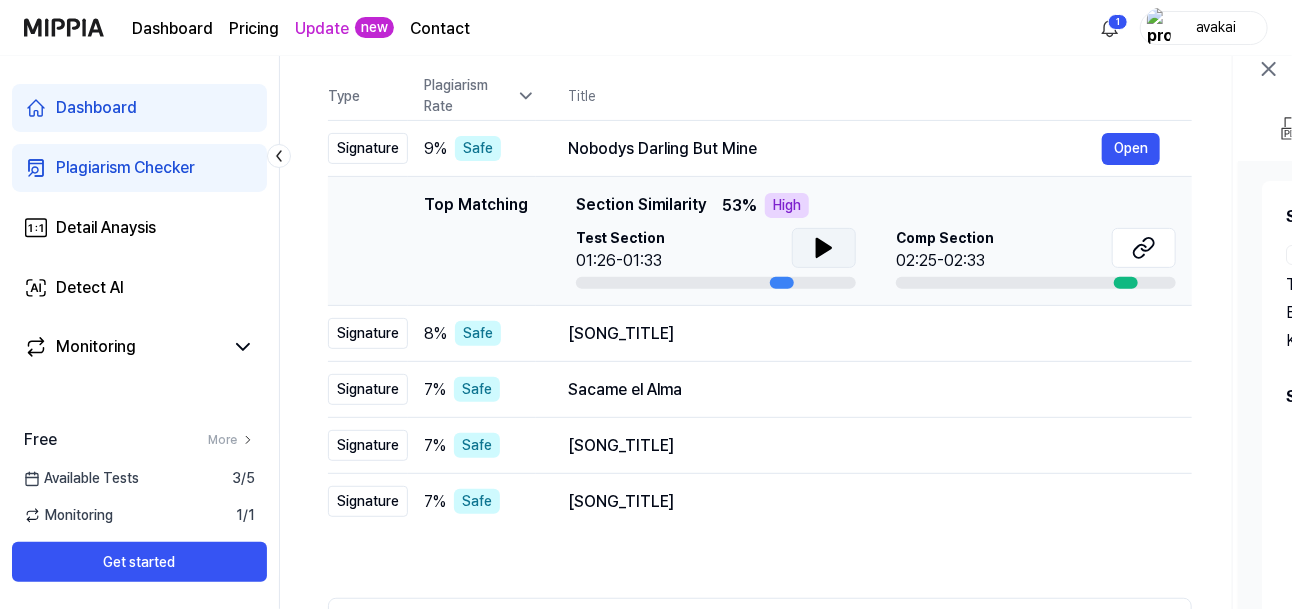 click 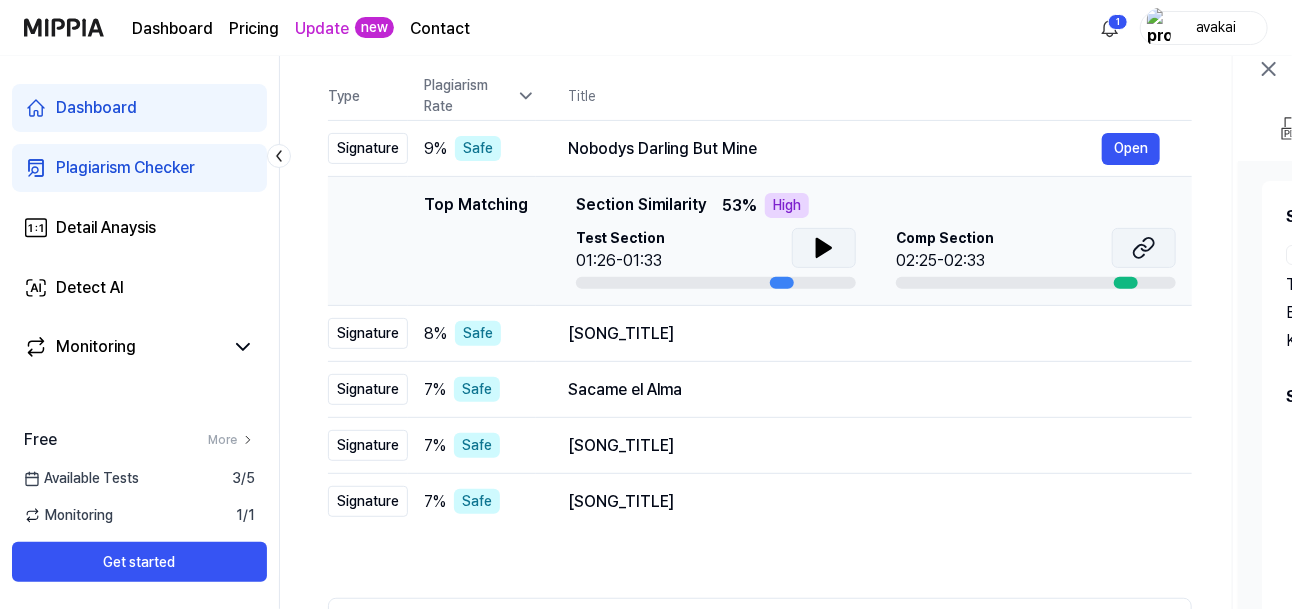 click 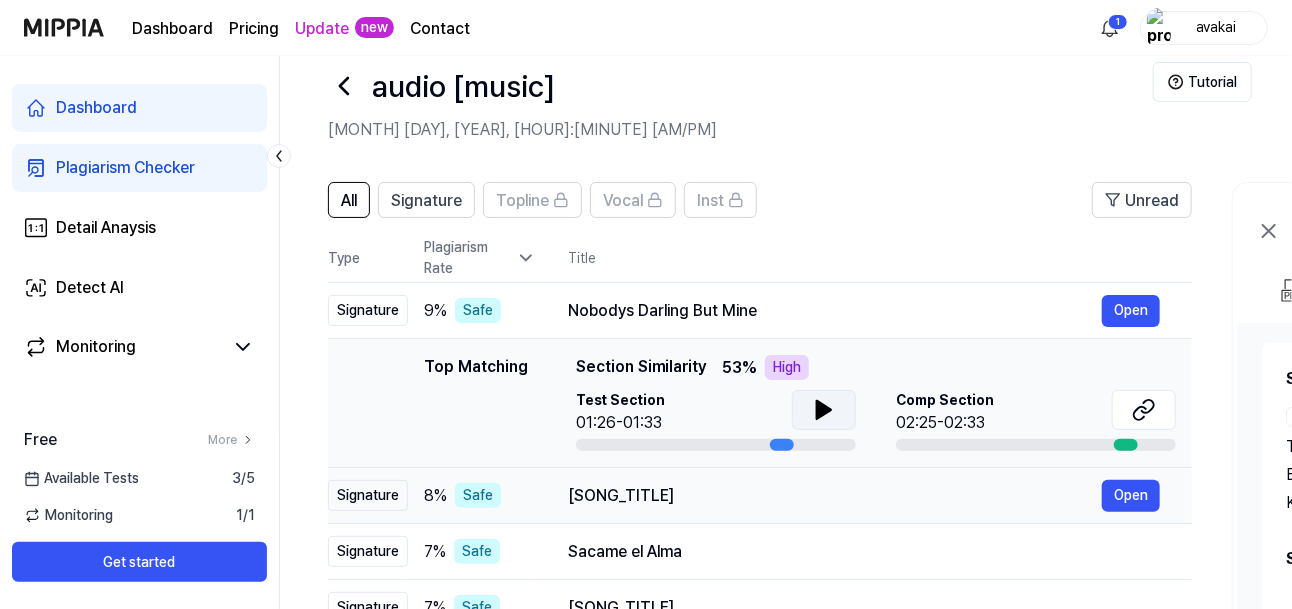scroll, scrollTop: 0, scrollLeft: 0, axis: both 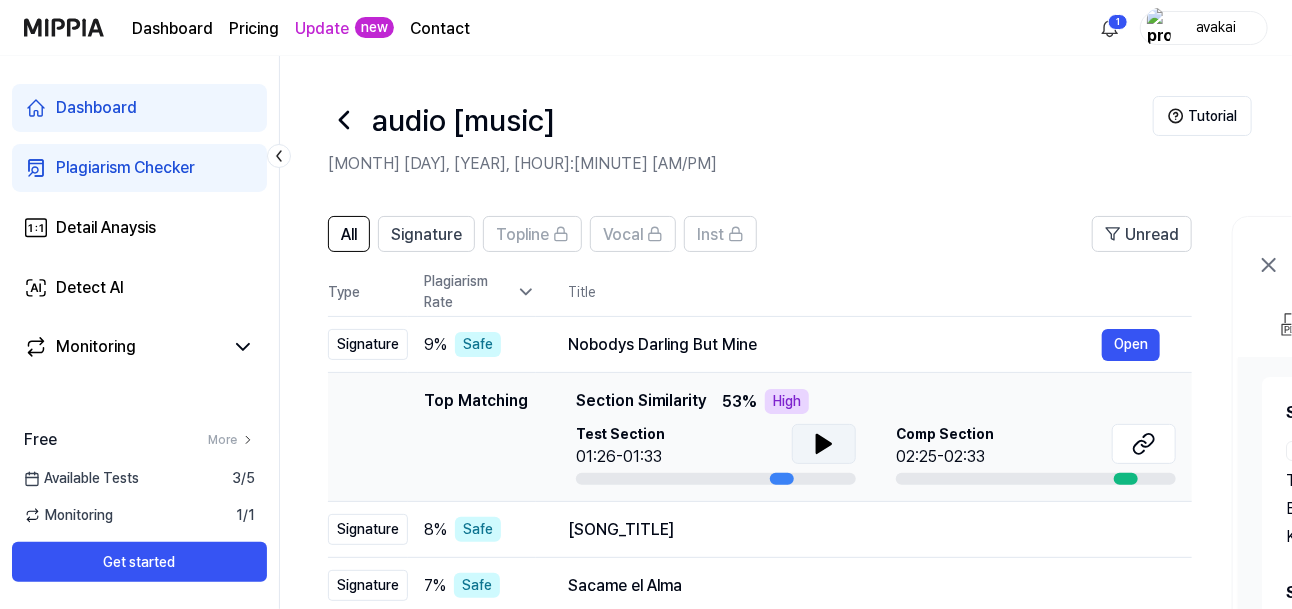click at bounding box center [824, 444] 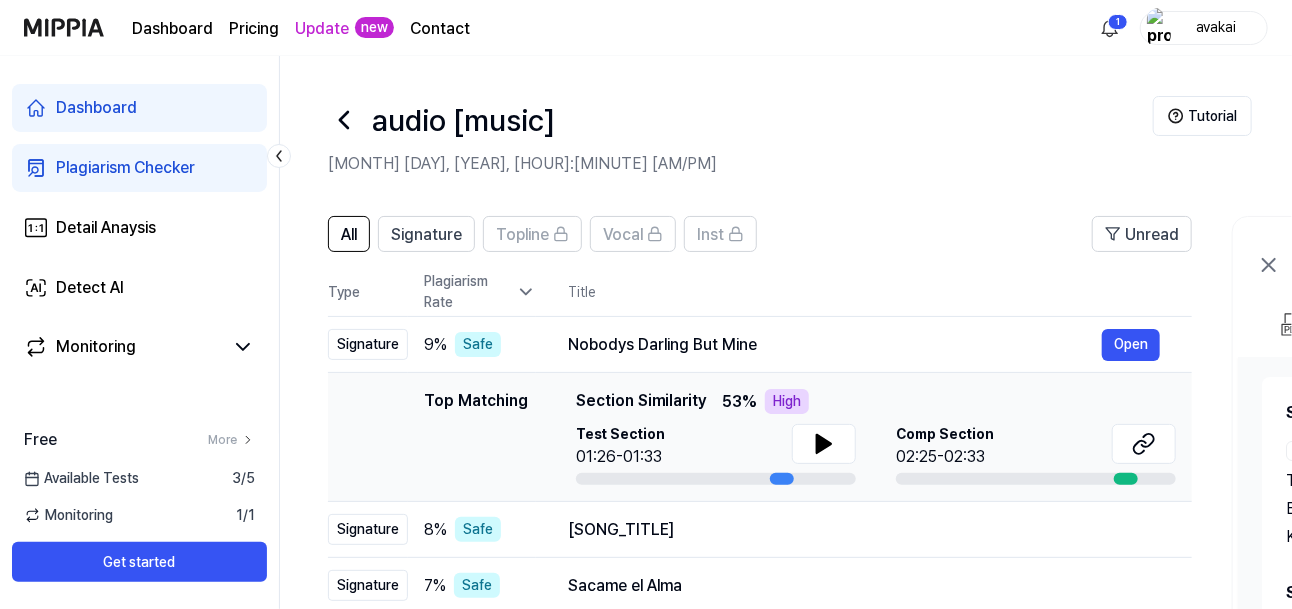 click at bounding box center [716, 479] 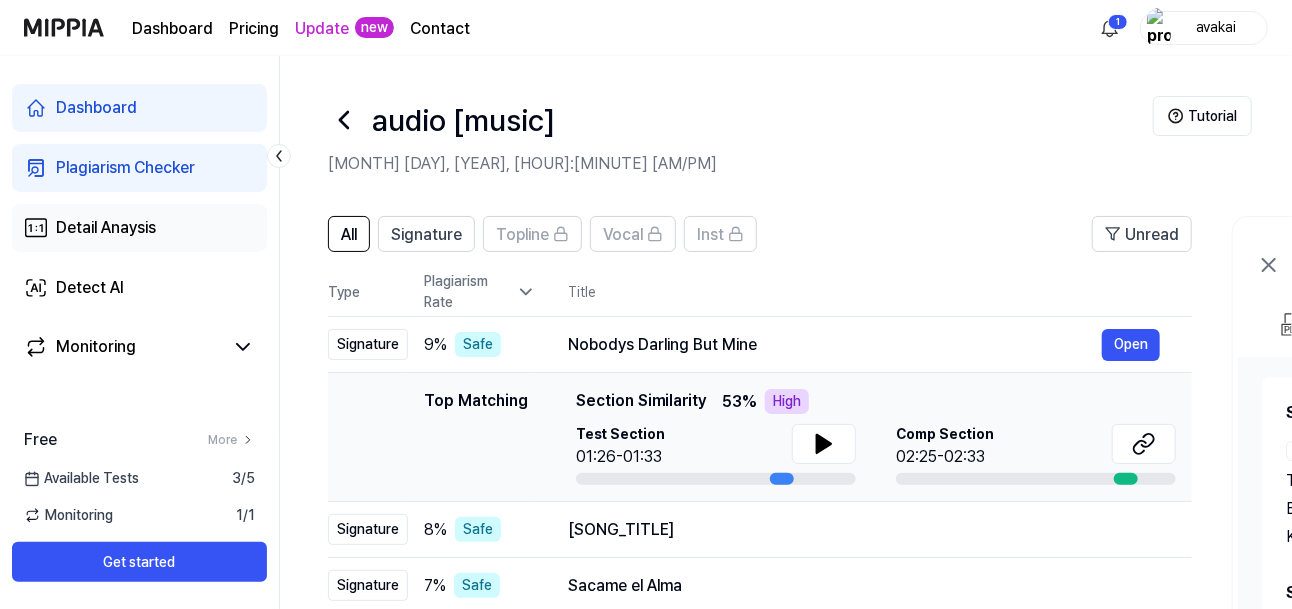 click on "Detail Anaysis" at bounding box center (139, 228) 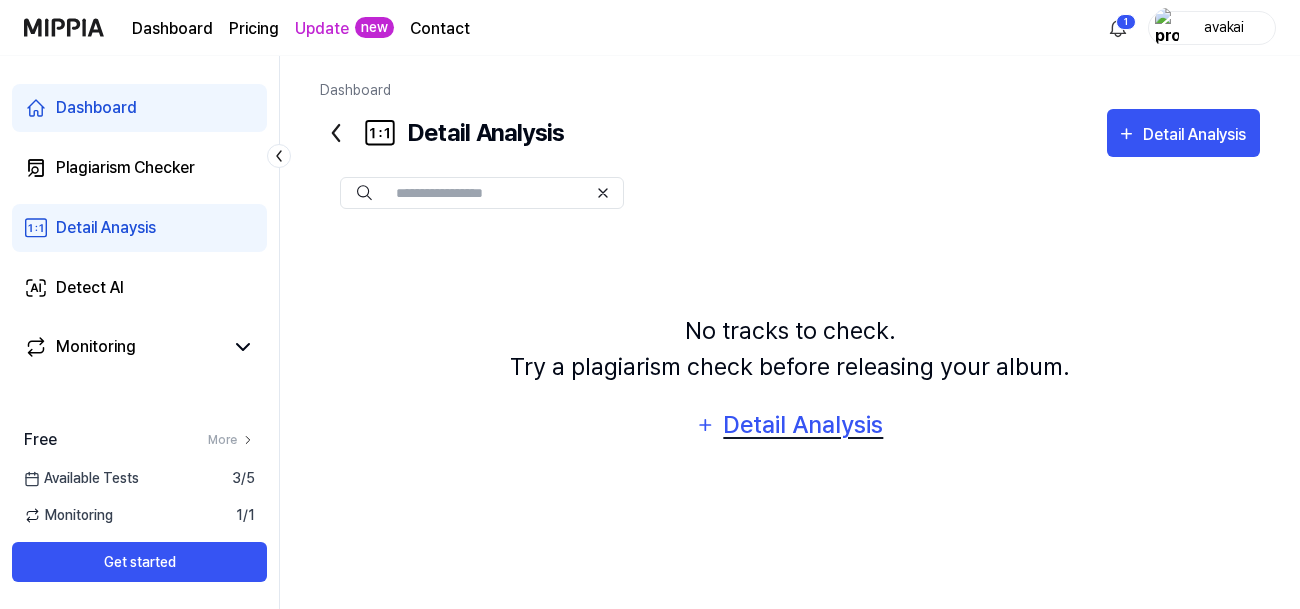 click on "Detail Analysis" at bounding box center [803, 425] 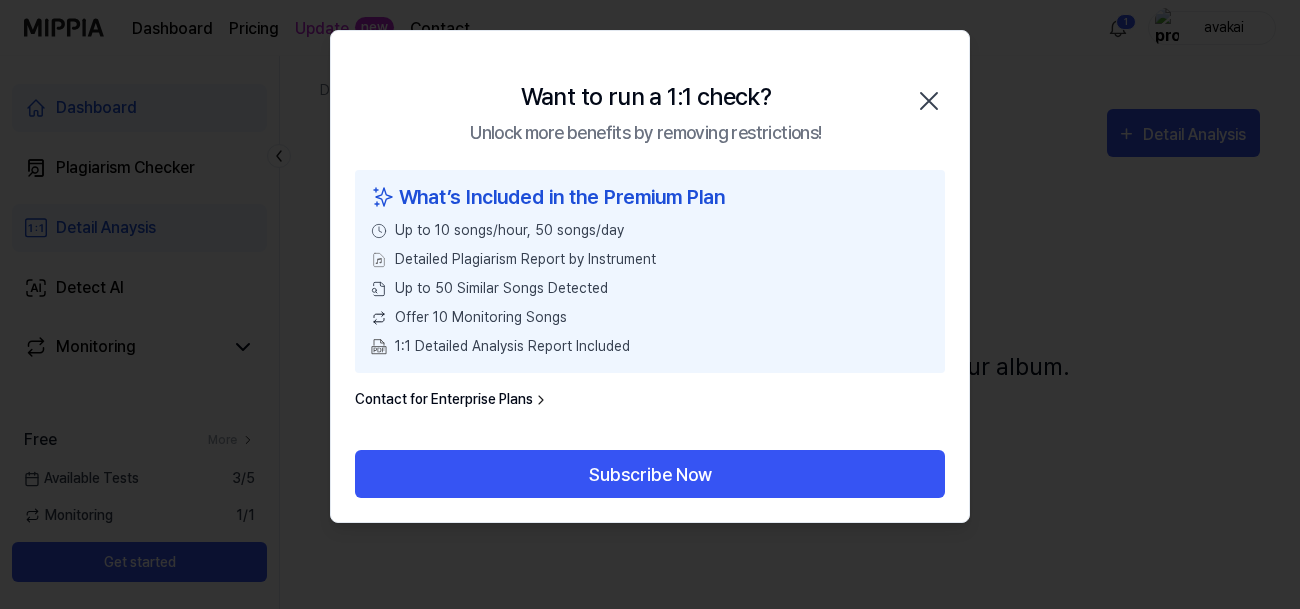click 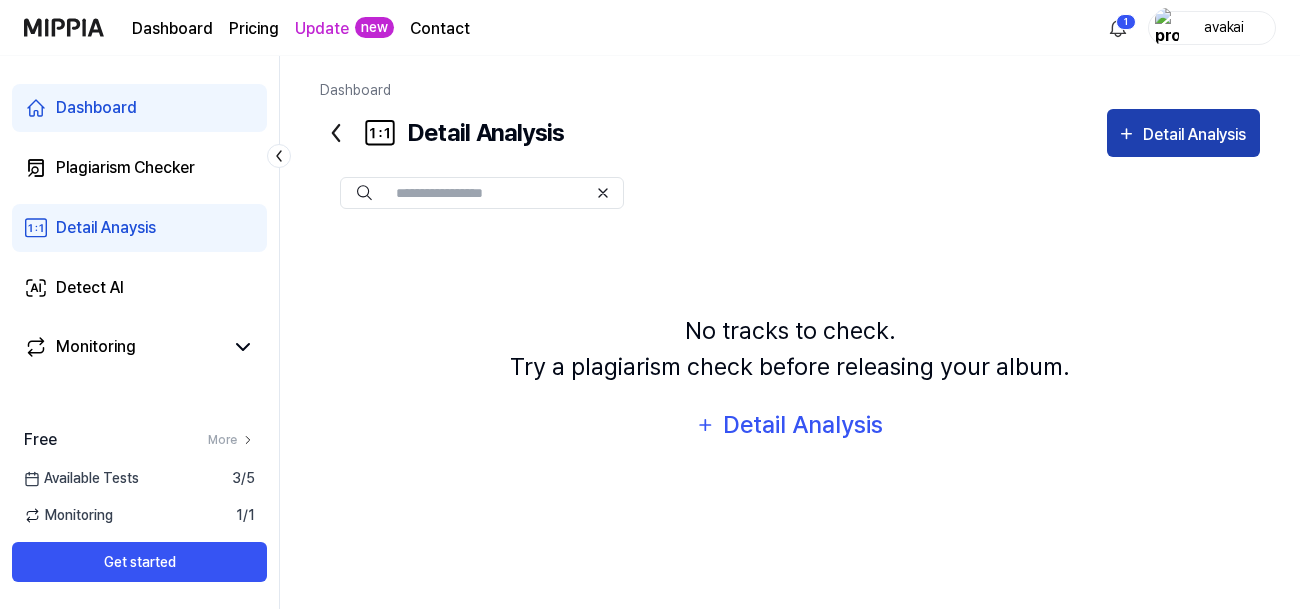 click on "Detail Analysis" at bounding box center [1197, 135] 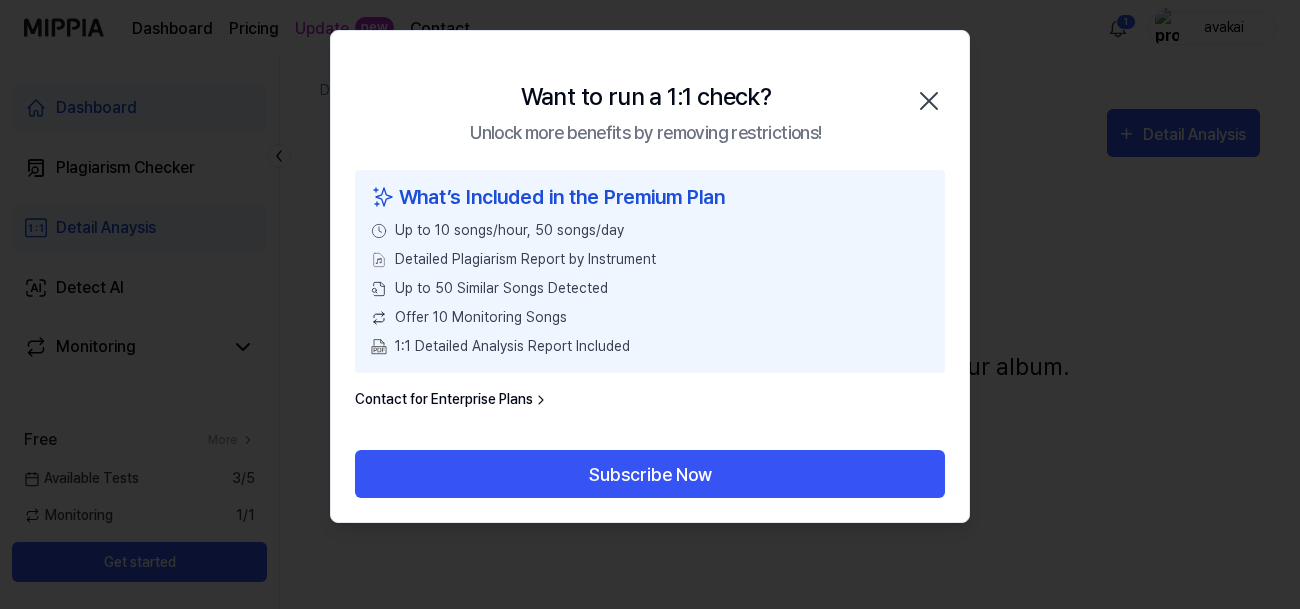 click 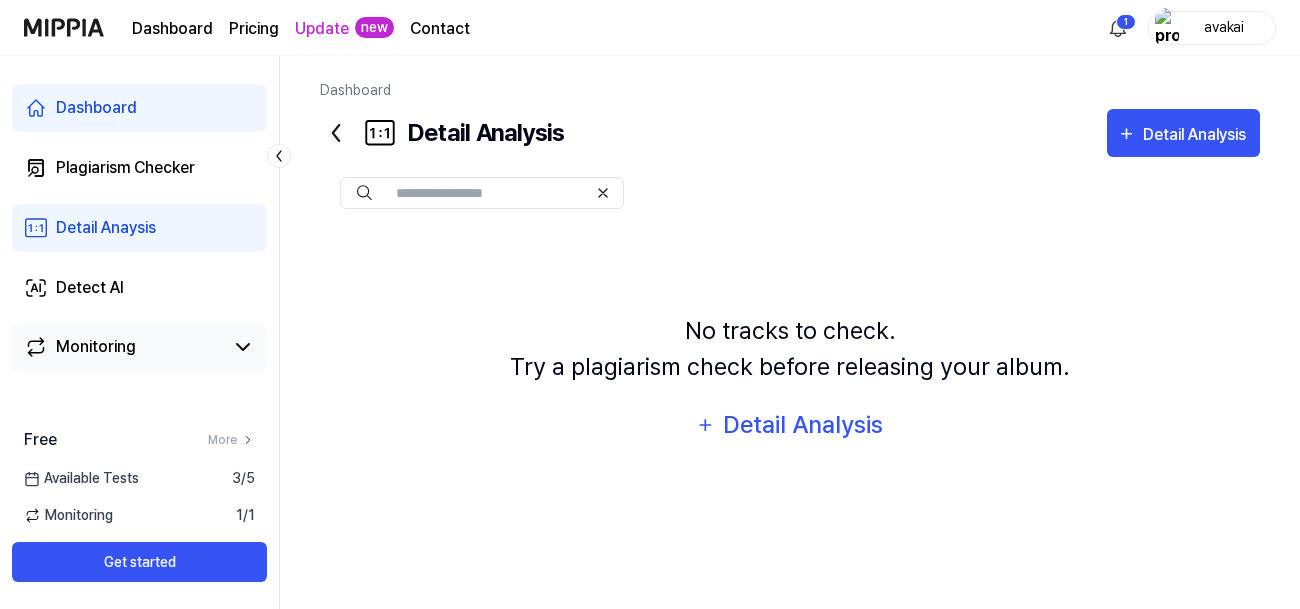 click on "Monitoring" at bounding box center (96, 347) 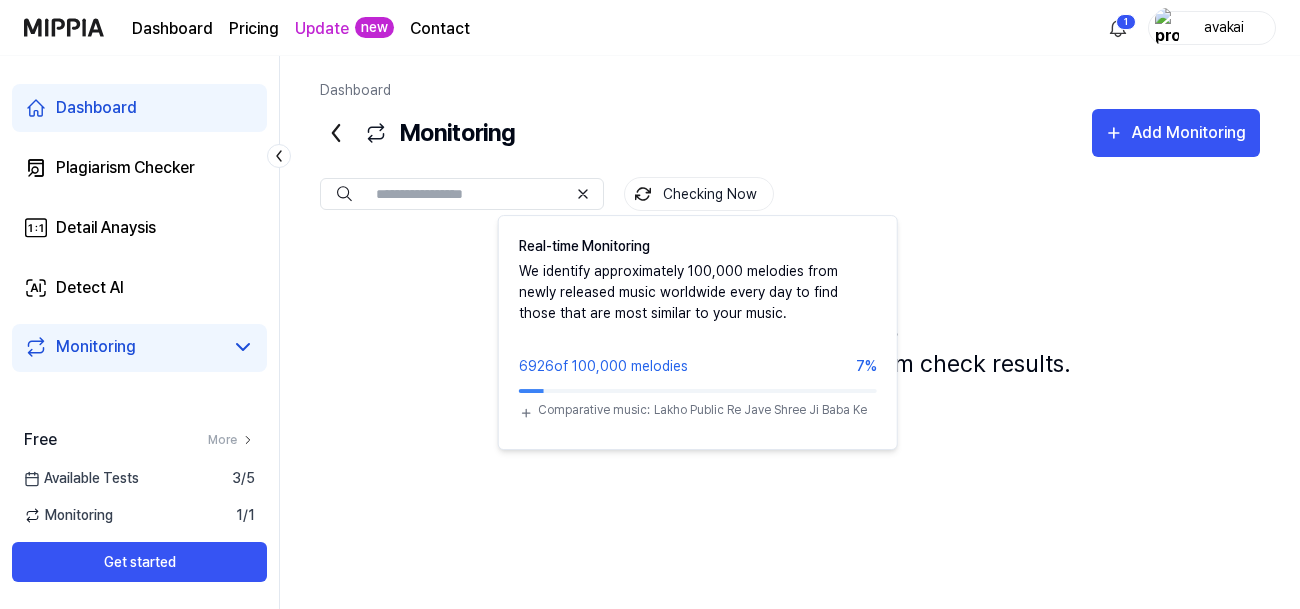 click on "Checking Now" at bounding box center [699, 194] 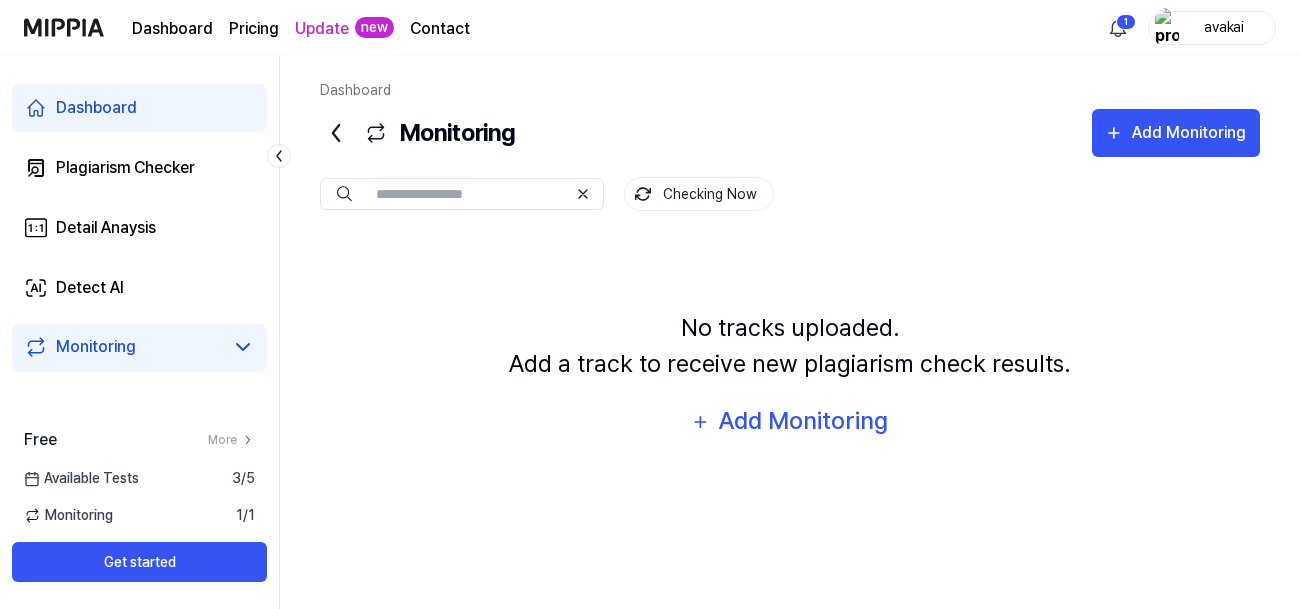 click on "Checking Now" at bounding box center (699, 194) 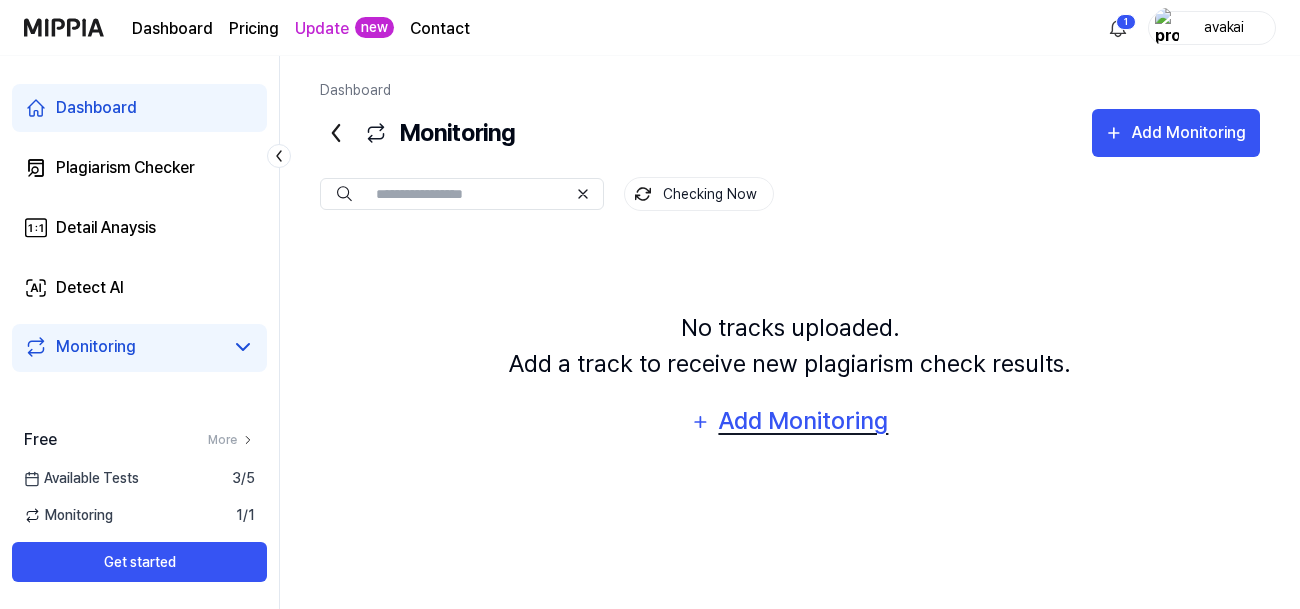 click on "Add Monitoring" at bounding box center [803, 421] 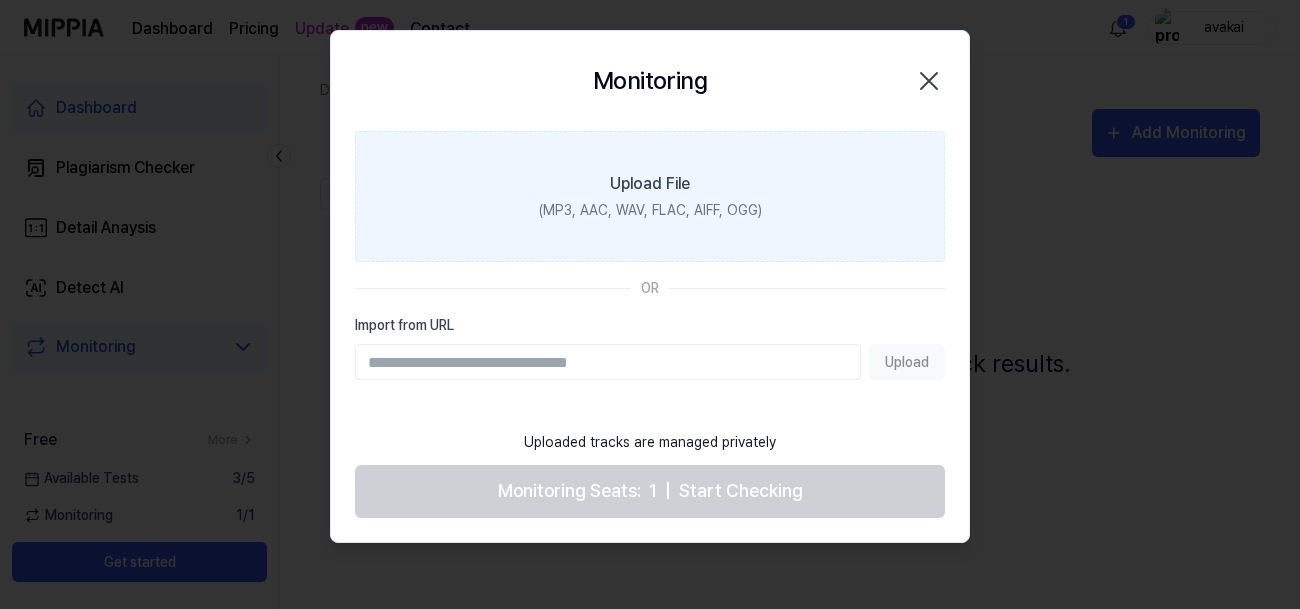 click on "Upload File (MP3, AAC, WAV, FLAC, AIFF, OGG)" at bounding box center (650, 196) 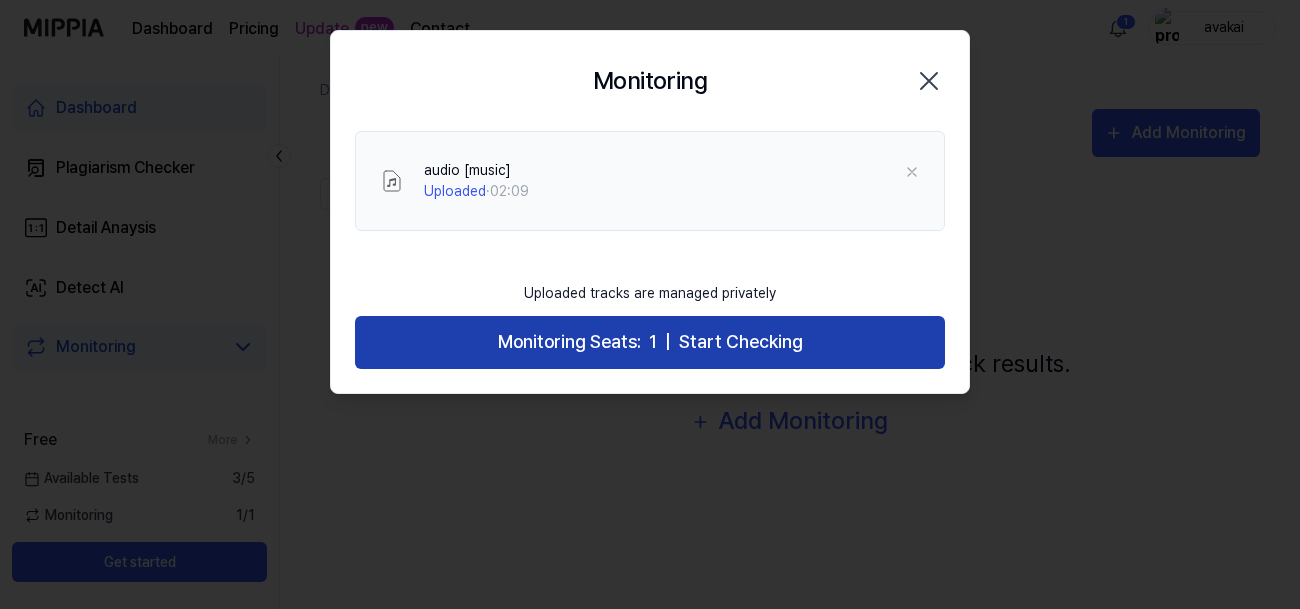 click on "Start Checking" at bounding box center [741, 342] 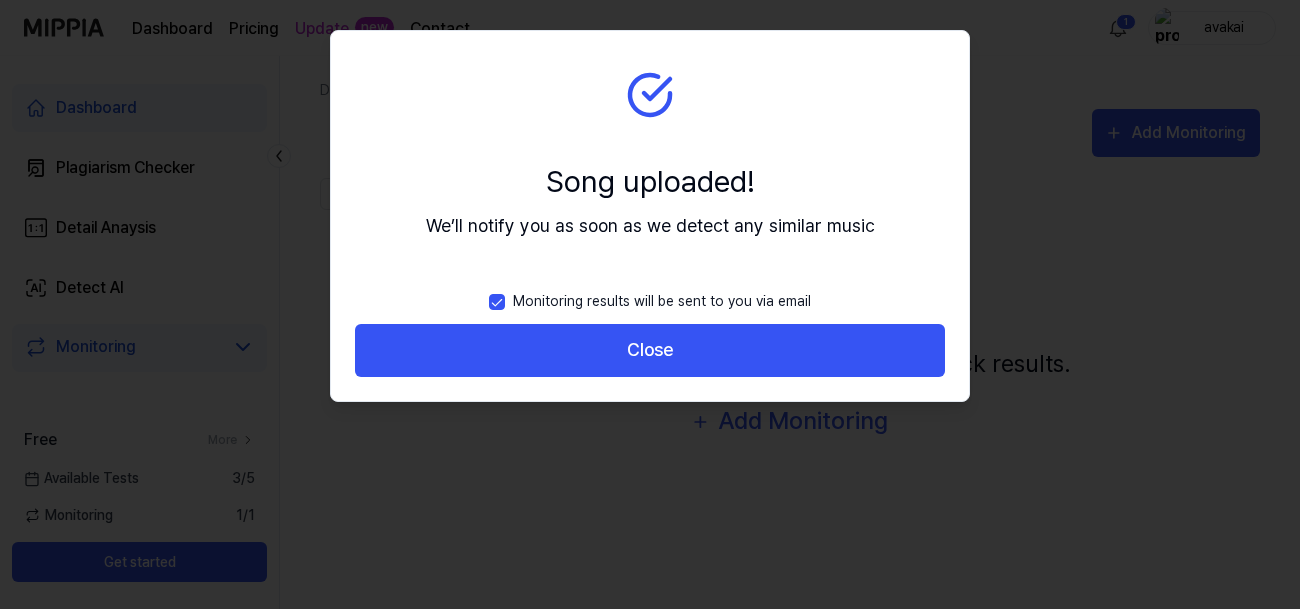 click on "Close" at bounding box center (650, 350) 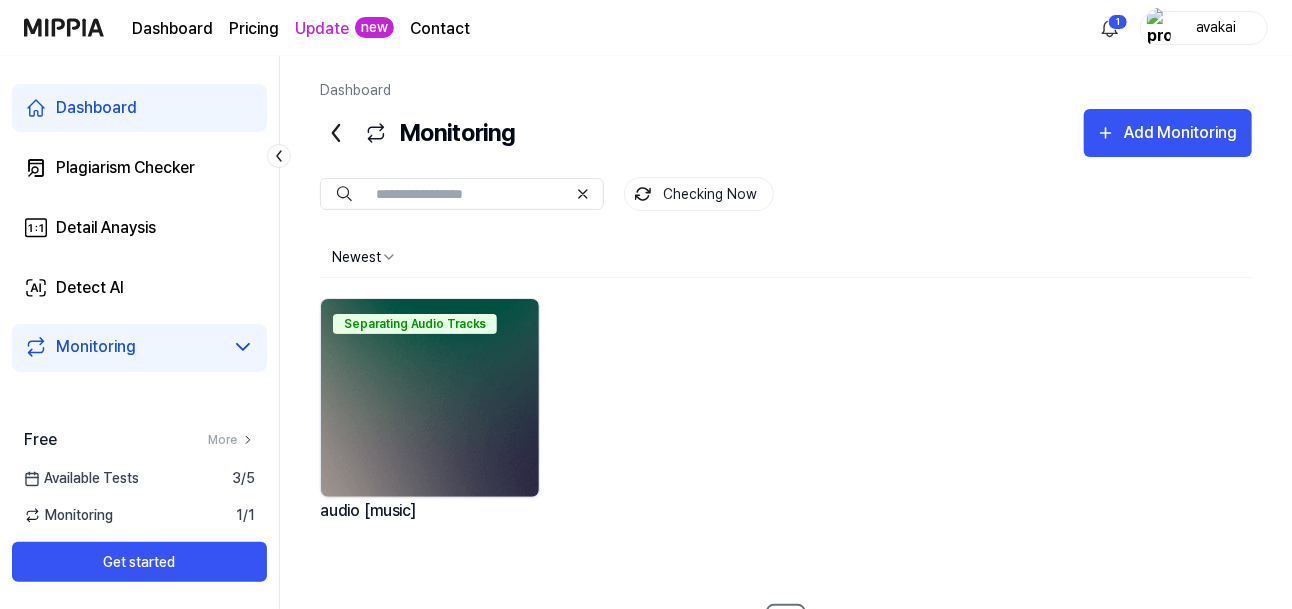 click at bounding box center (430, 398) 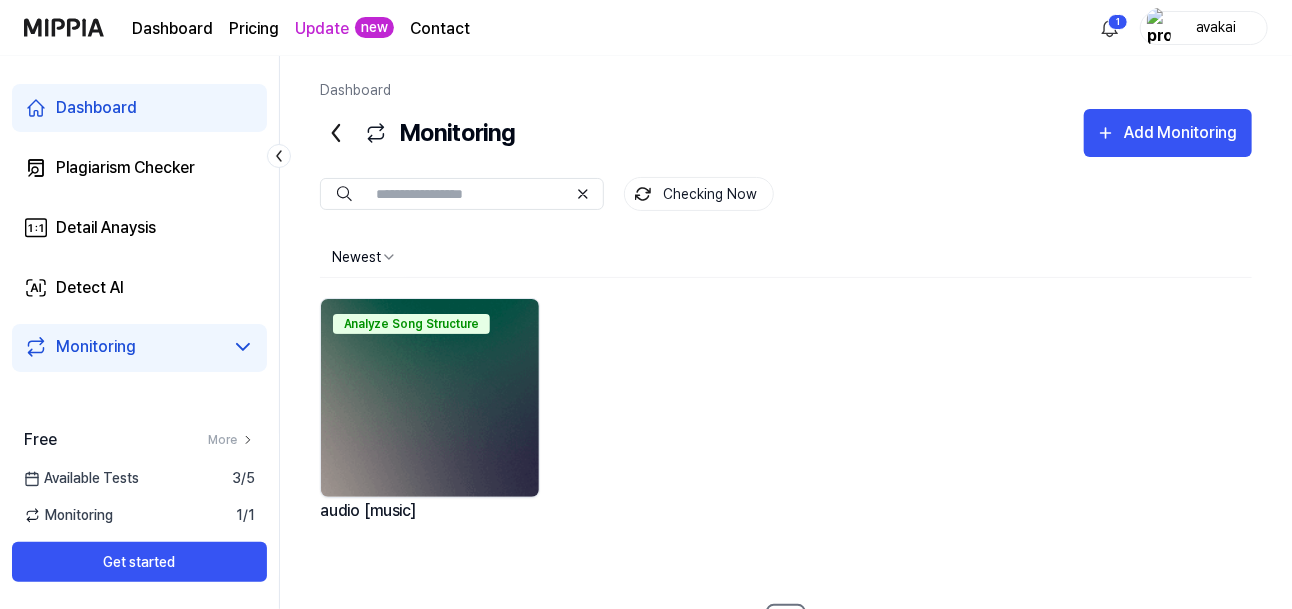 click at bounding box center [430, 398] 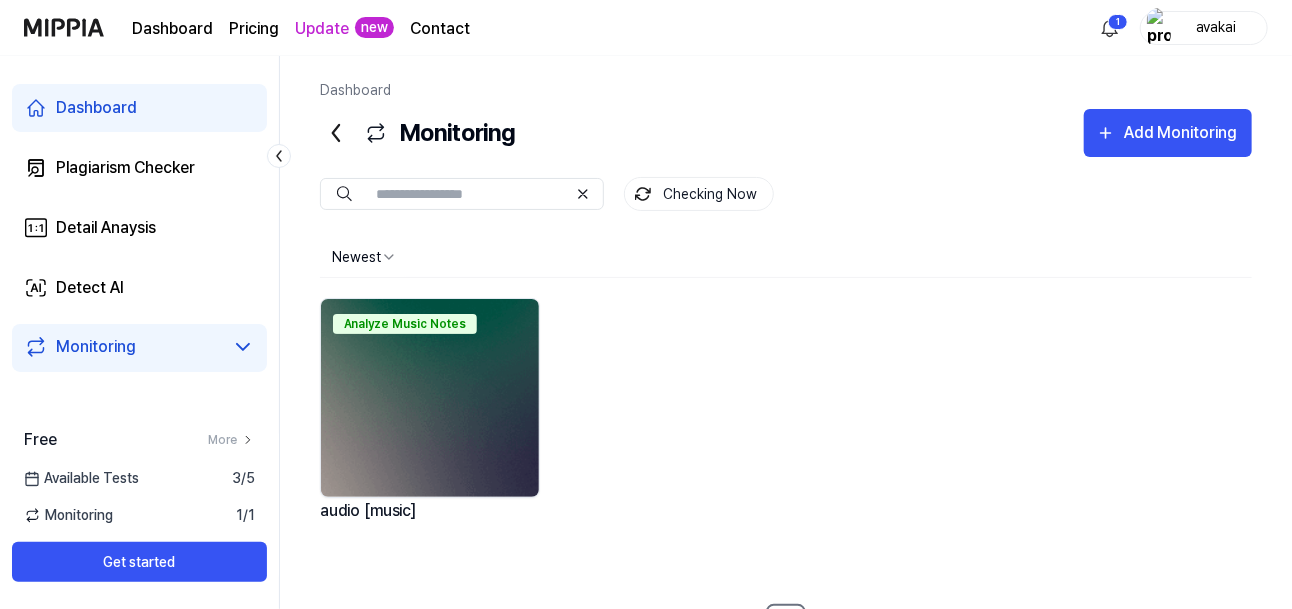 click at bounding box center (430, 398) 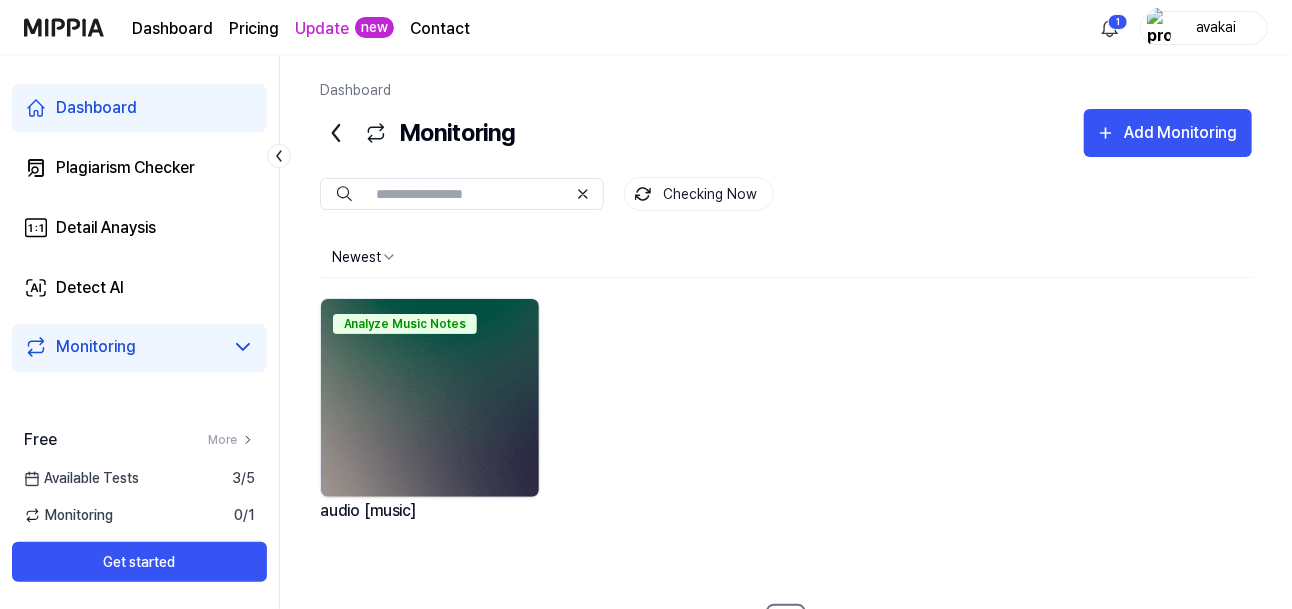 click on "Analyze Music Notes" at bounding box center [430, 321] 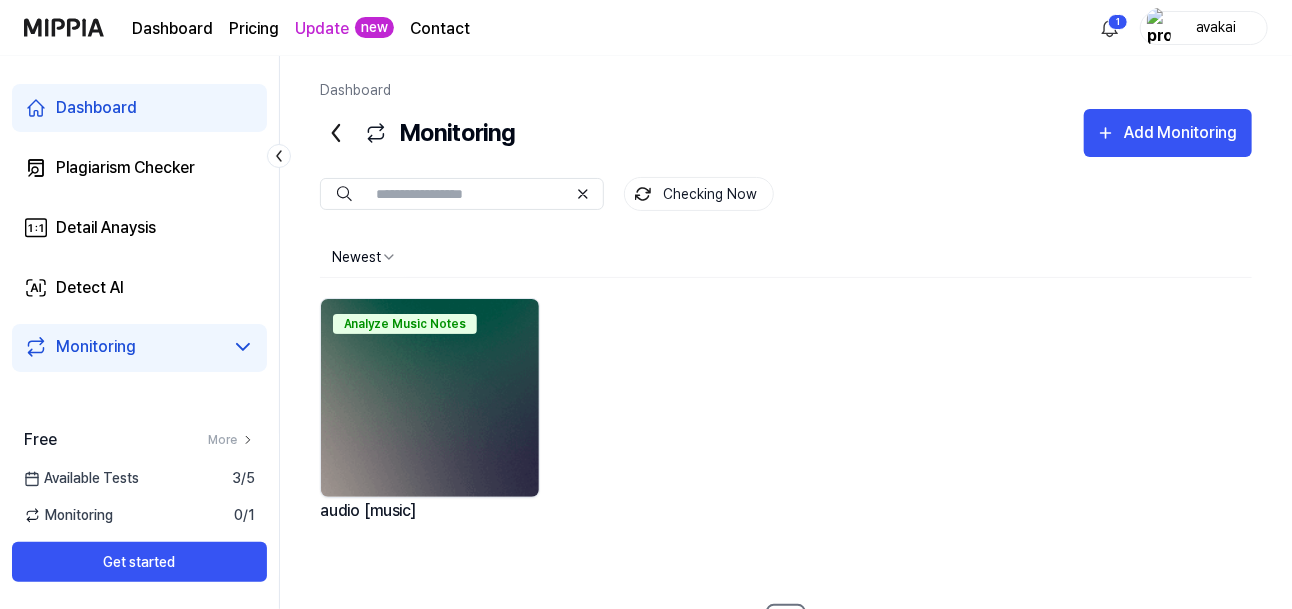 click at bounding box center (430, 398) 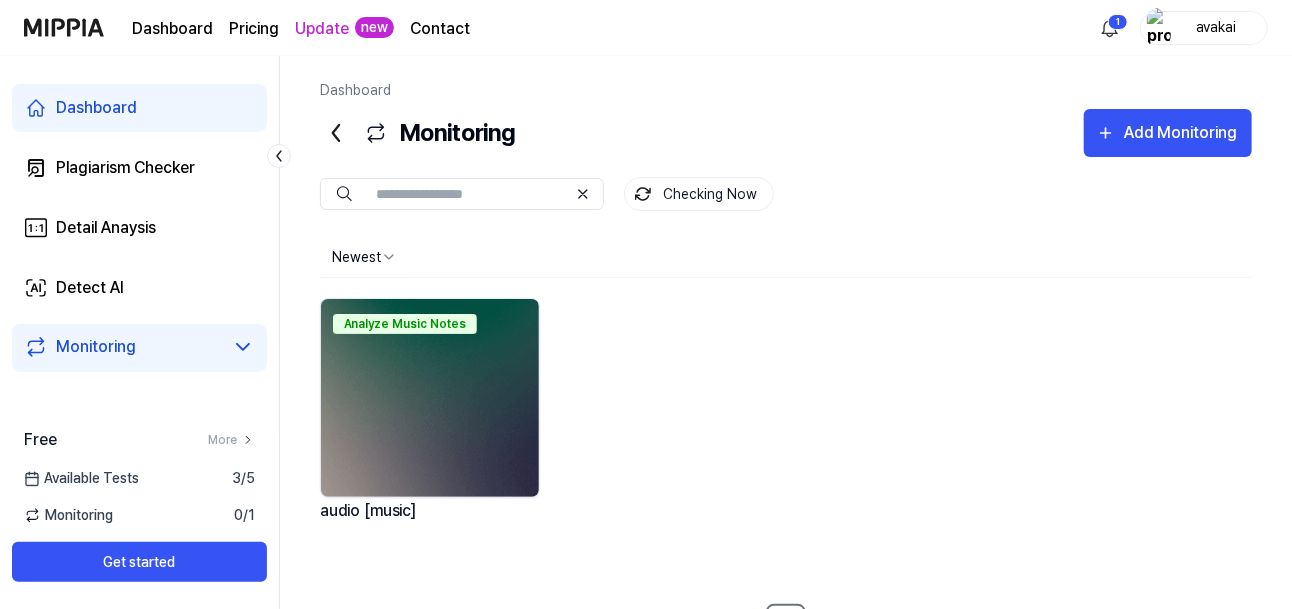click at bounding box center [1159, 28] 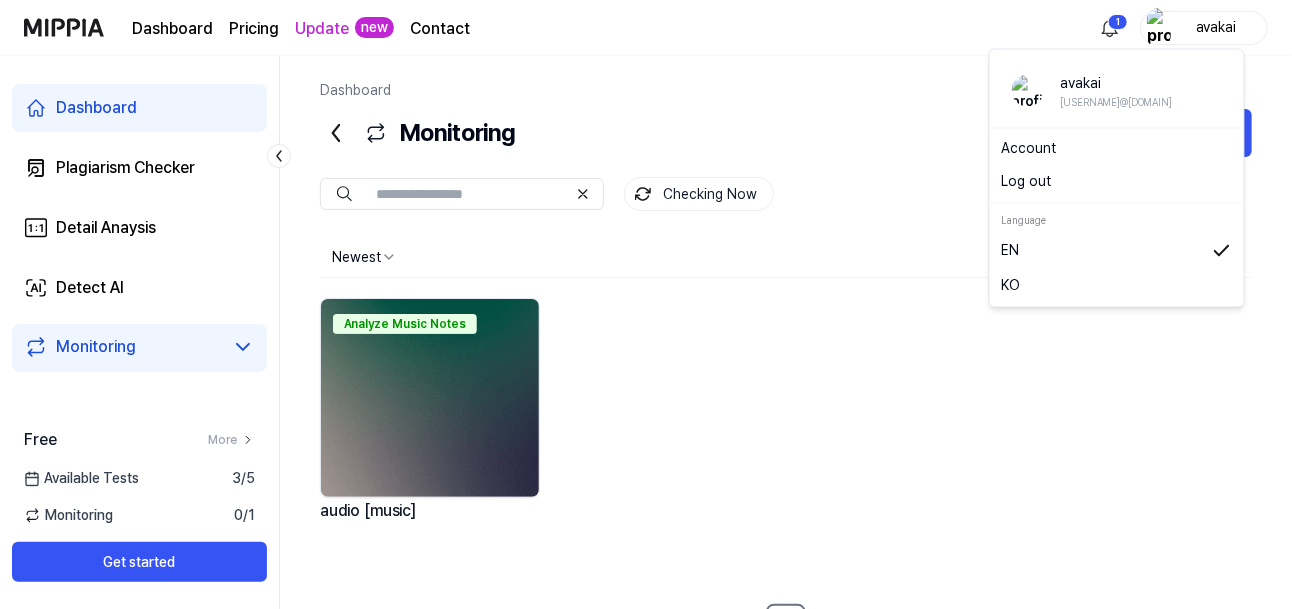 click on "Analyze Music Notes audio [music]" at bounding box center (786, 441) 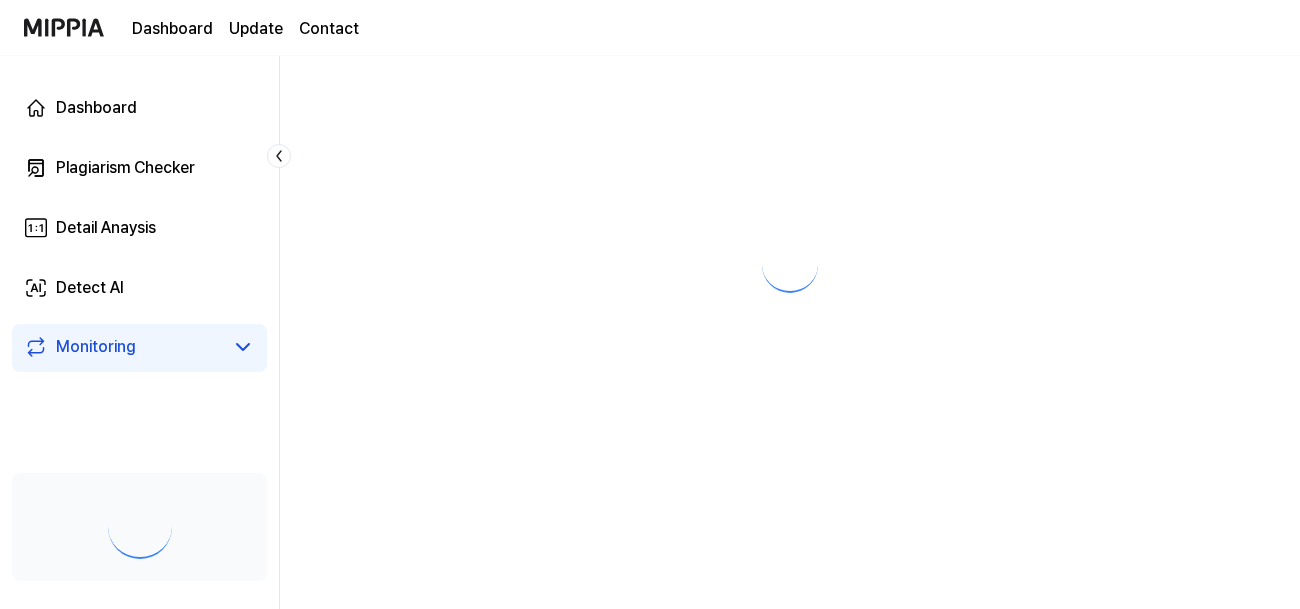 scroll, scrollTop: 0, scrollLeft: 0, axis: both 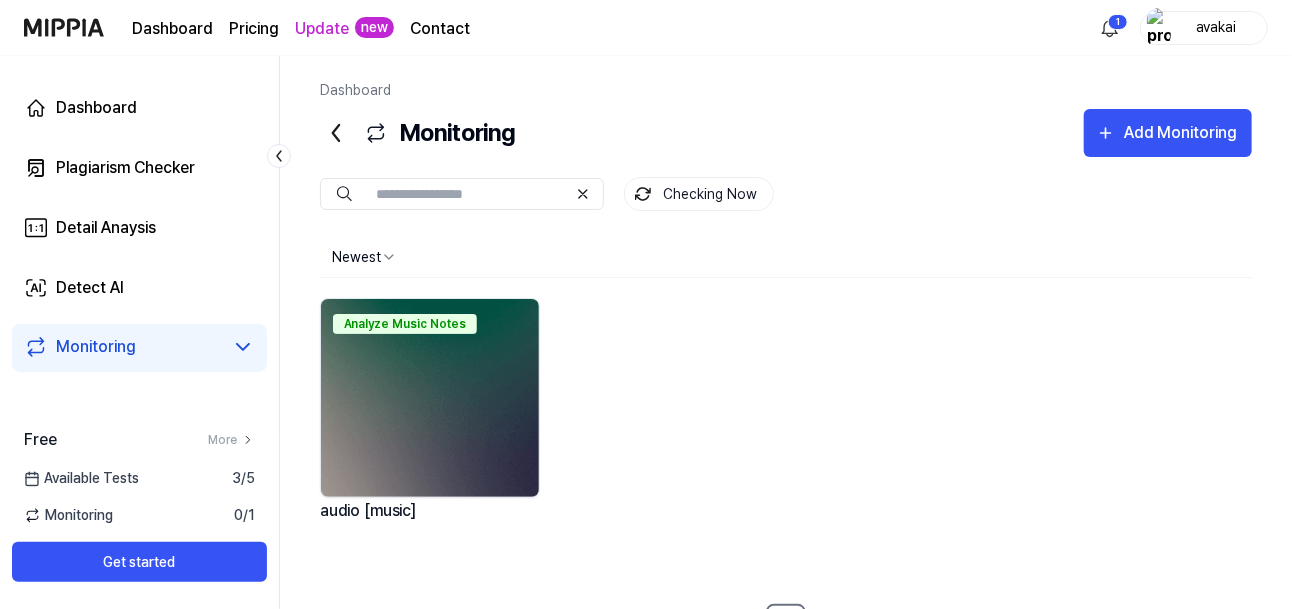 click at bounding box center [430, 398] 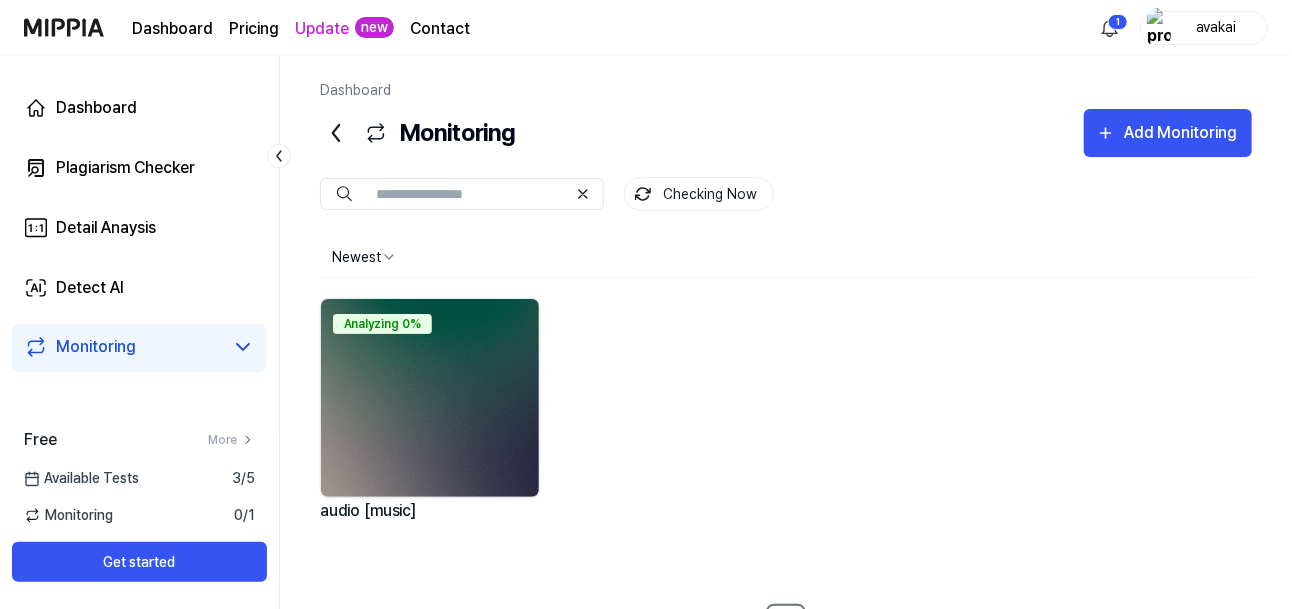 click at bounding box center (430, 398) 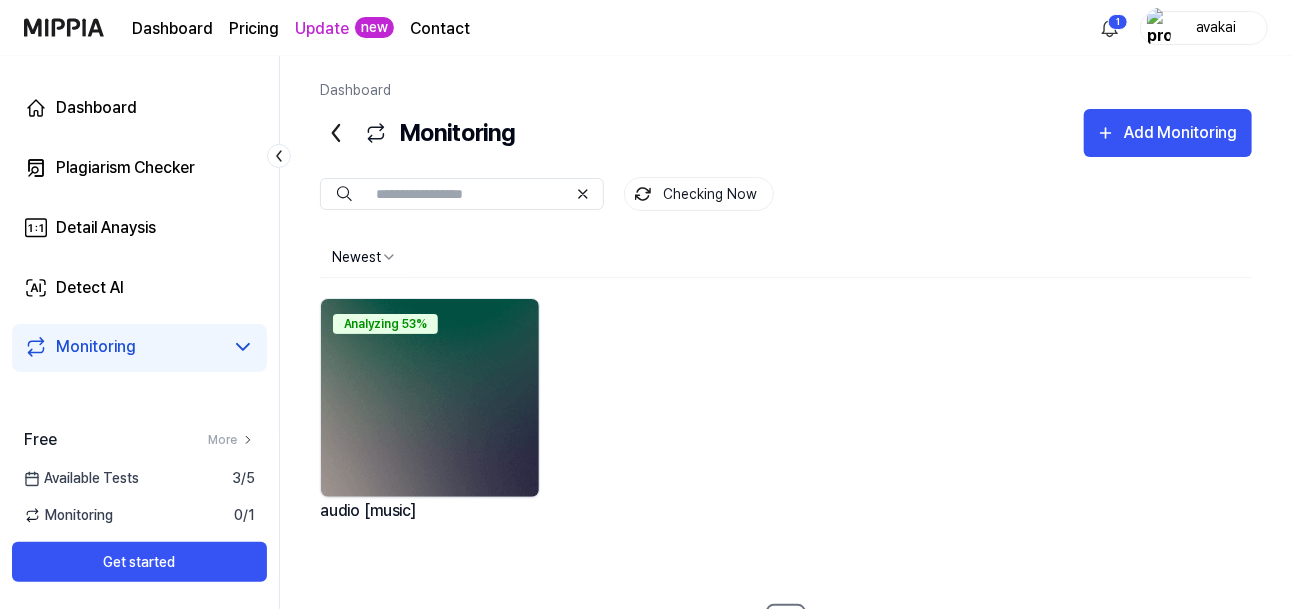 click at bounding box center (430, 398) 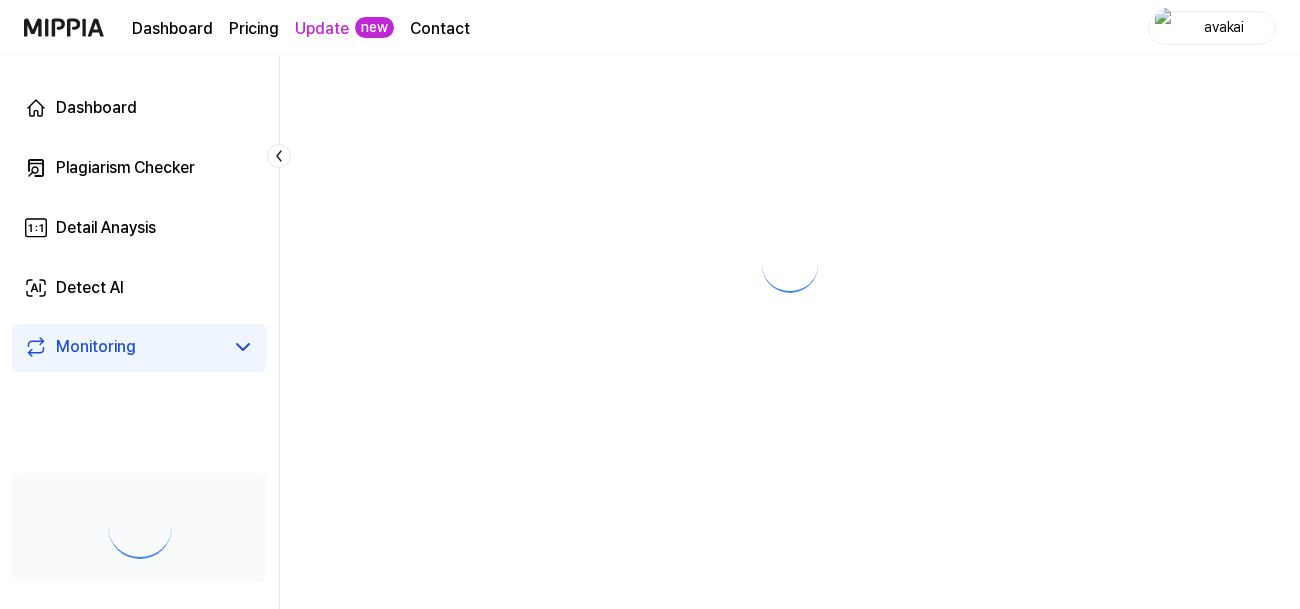 scroll, scrollTop: 0, scrollLeft: 0, axis: both 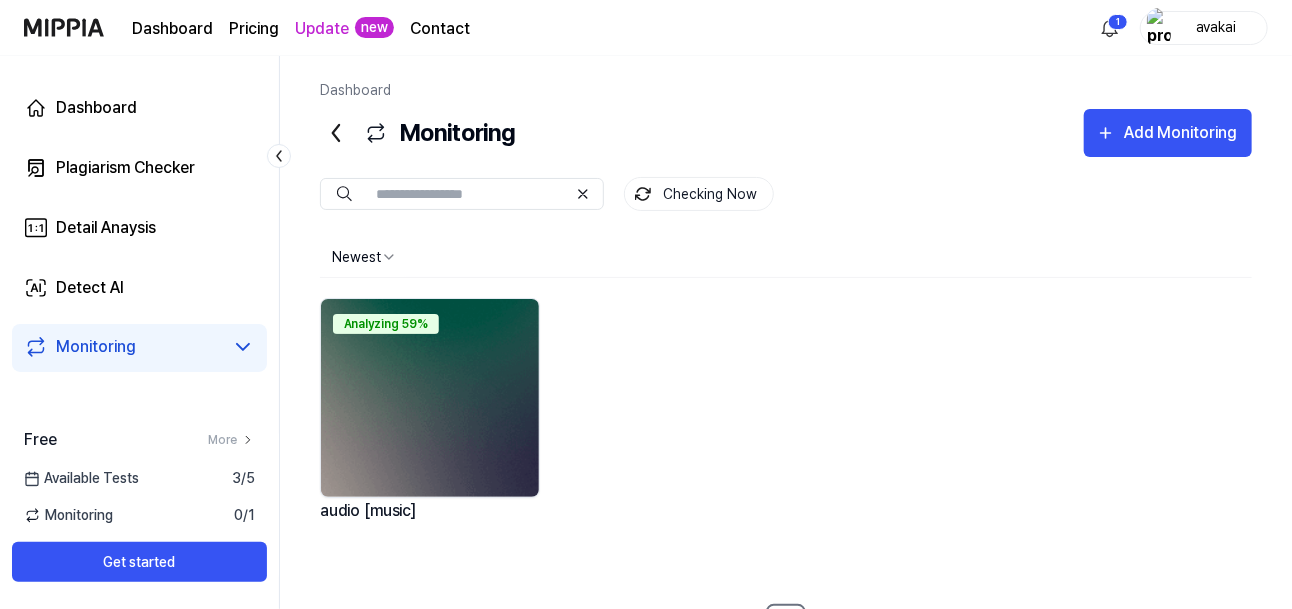 click at bounding box center [430, 398] 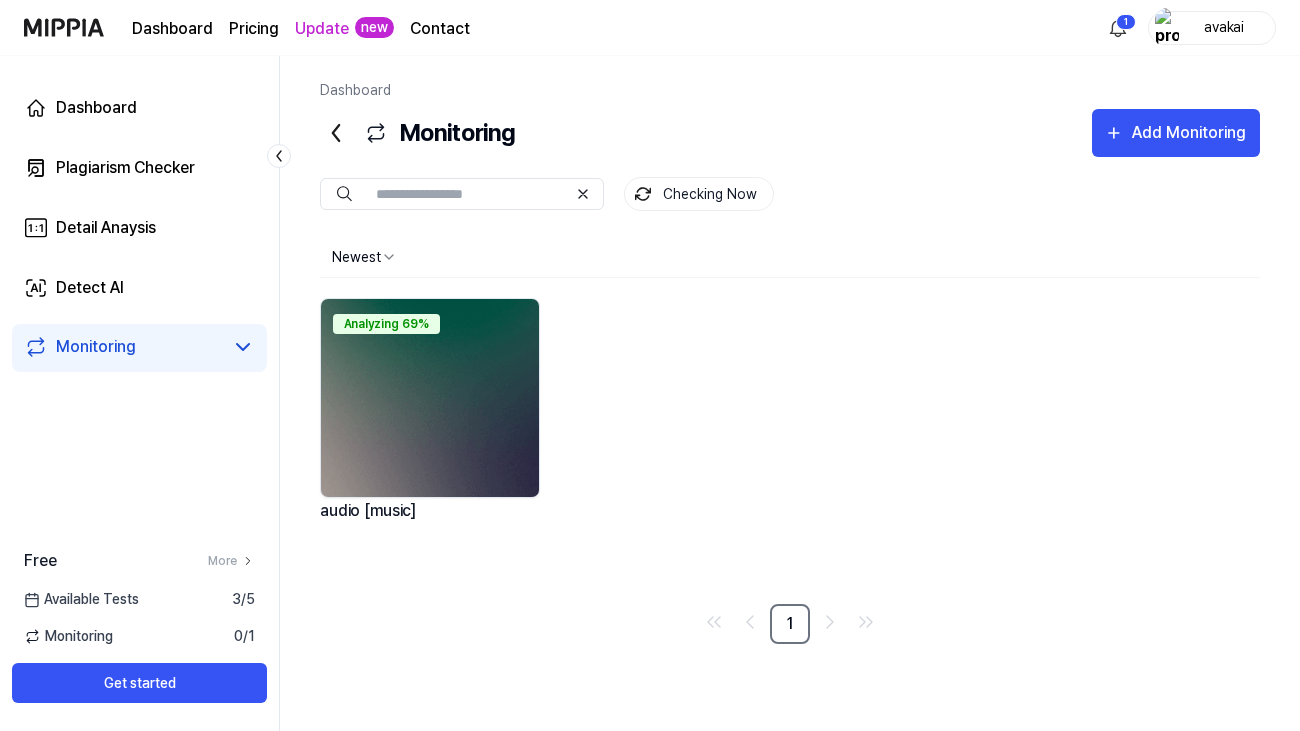 click on "Newest" at bounding box center [790, 257] 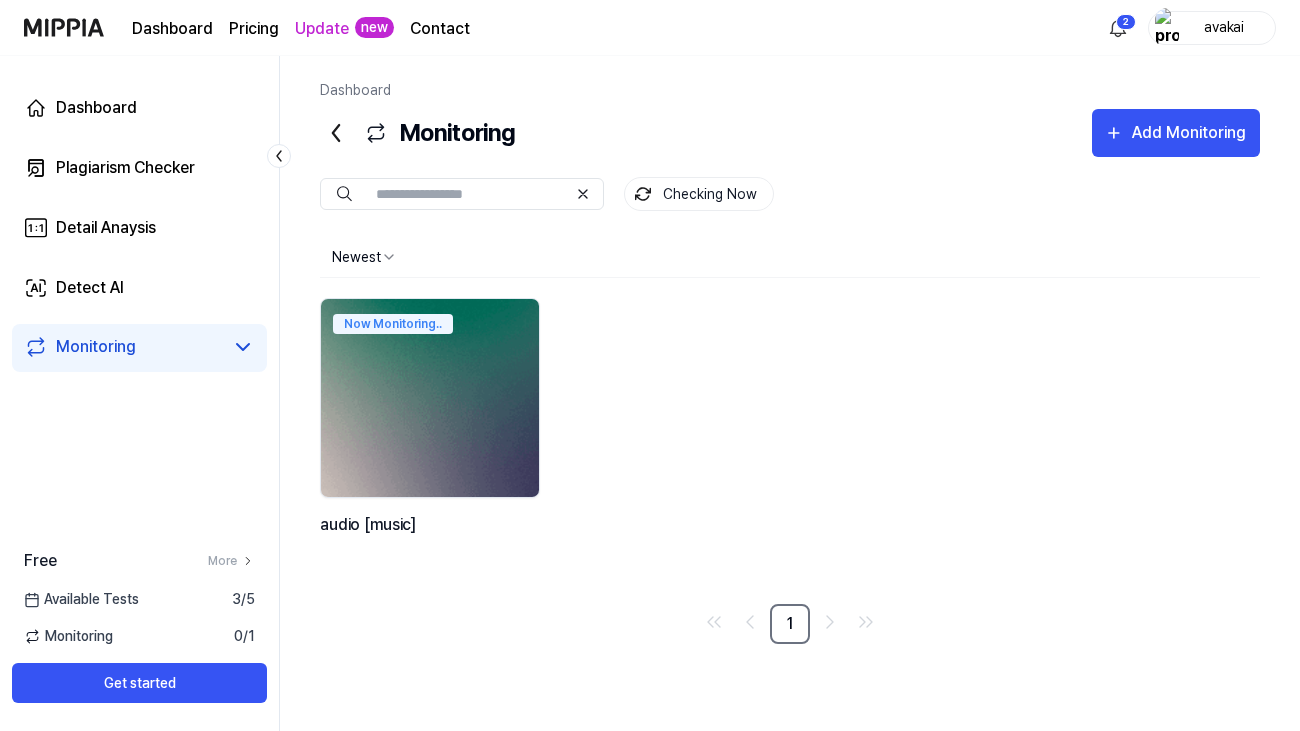 click at bounding box center (430, 398) 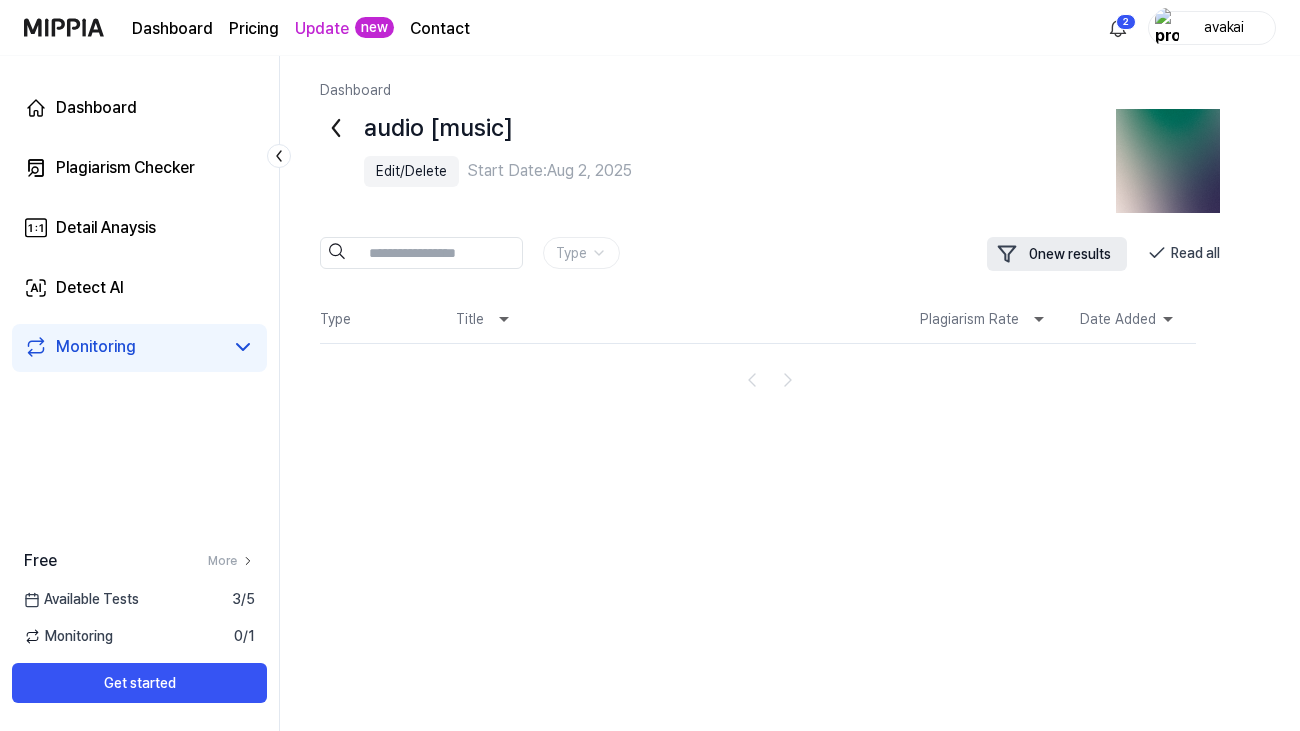 click on "0  new results" at bounding box center [1057, 254] 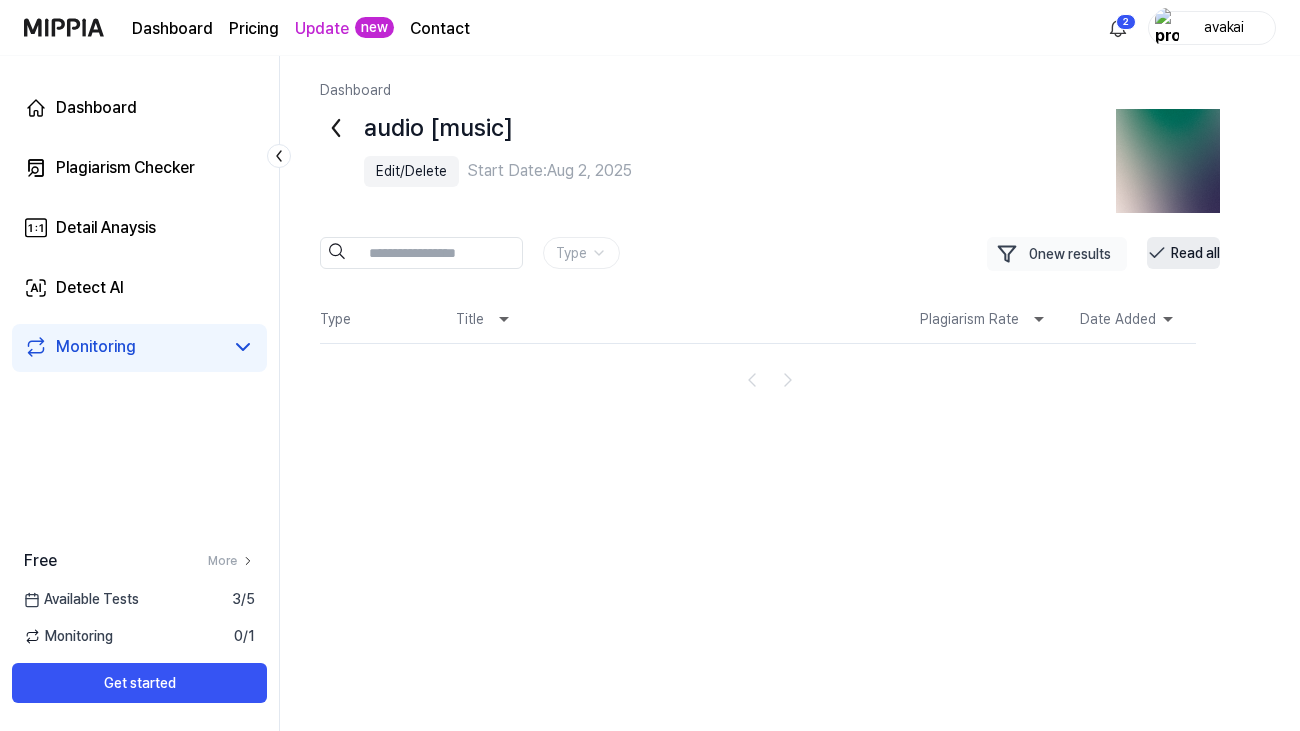 click on "Read all" at bounding box center [1183, 253] 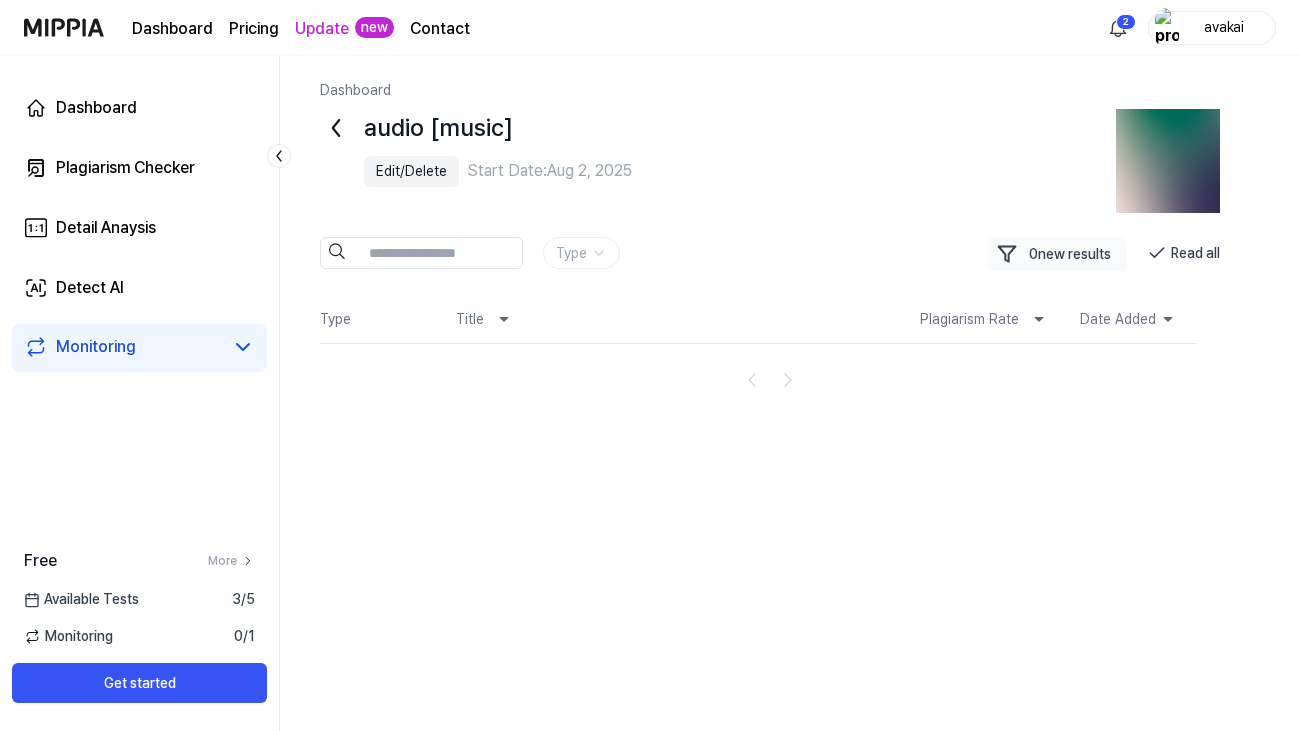 click 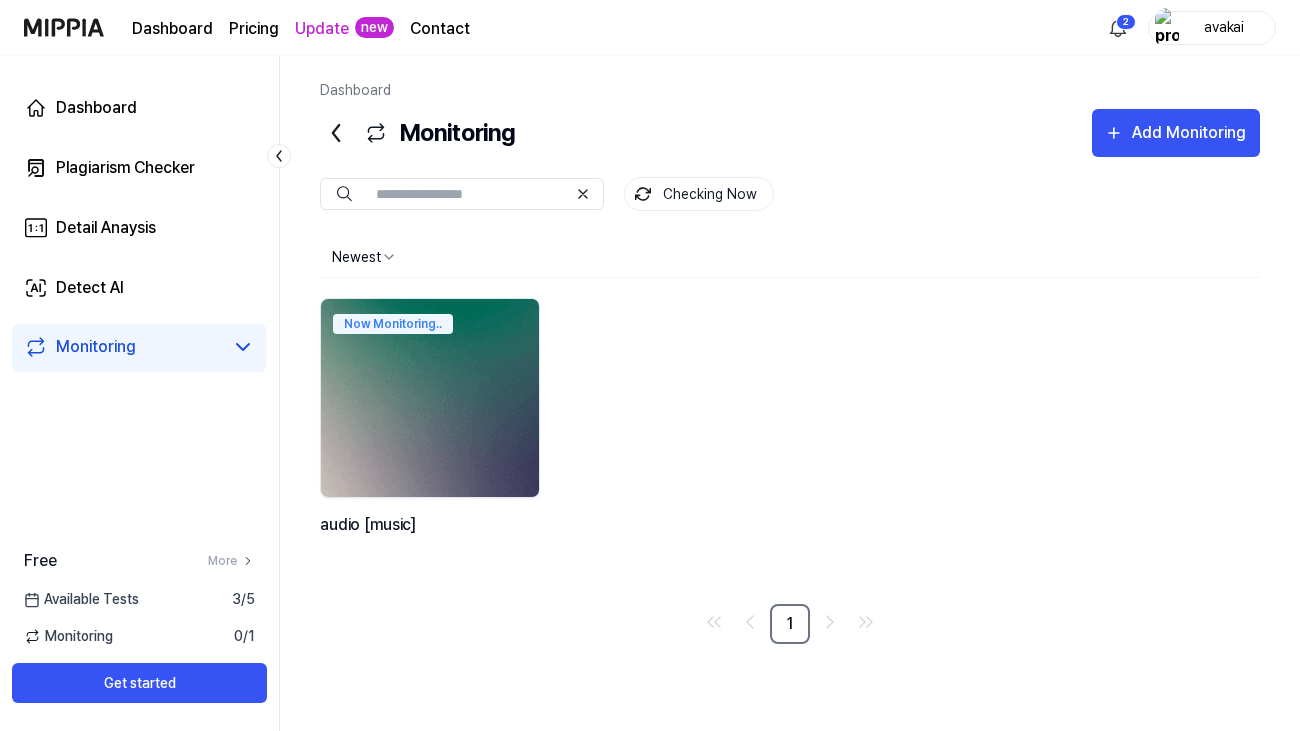 click at bounding box center (430, 398) 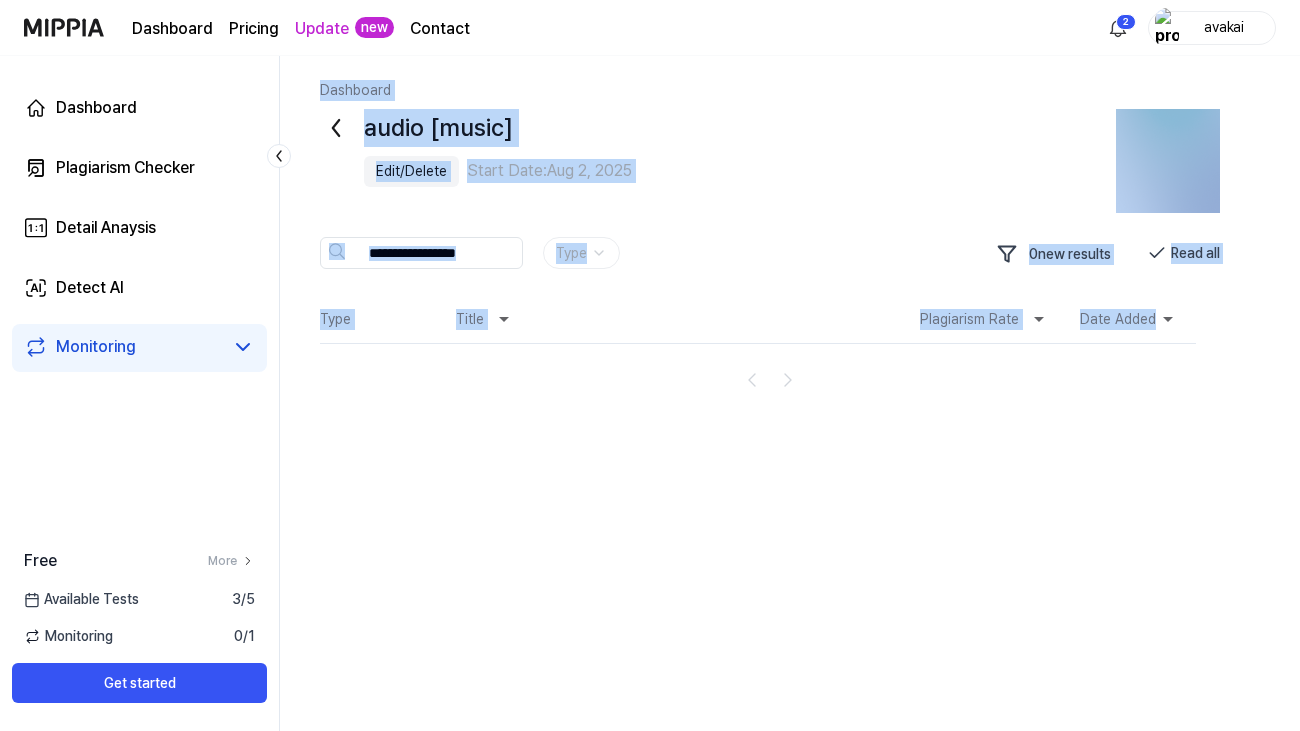 click on "Dashboard audio [music] Edit/Delete Start Date:  [DATE] Type 0  new results Read all Type Title Plagiarism Rate Date Added" at bounding box center (790, 393) 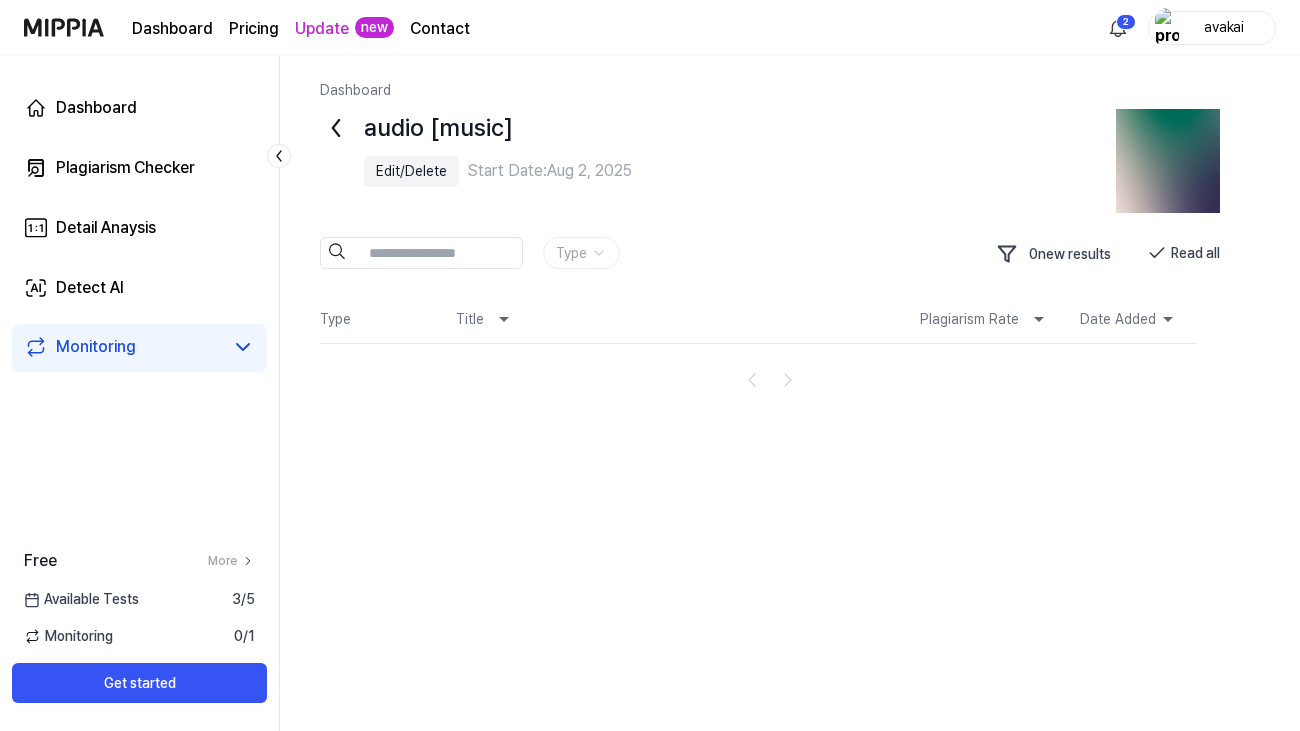 click 